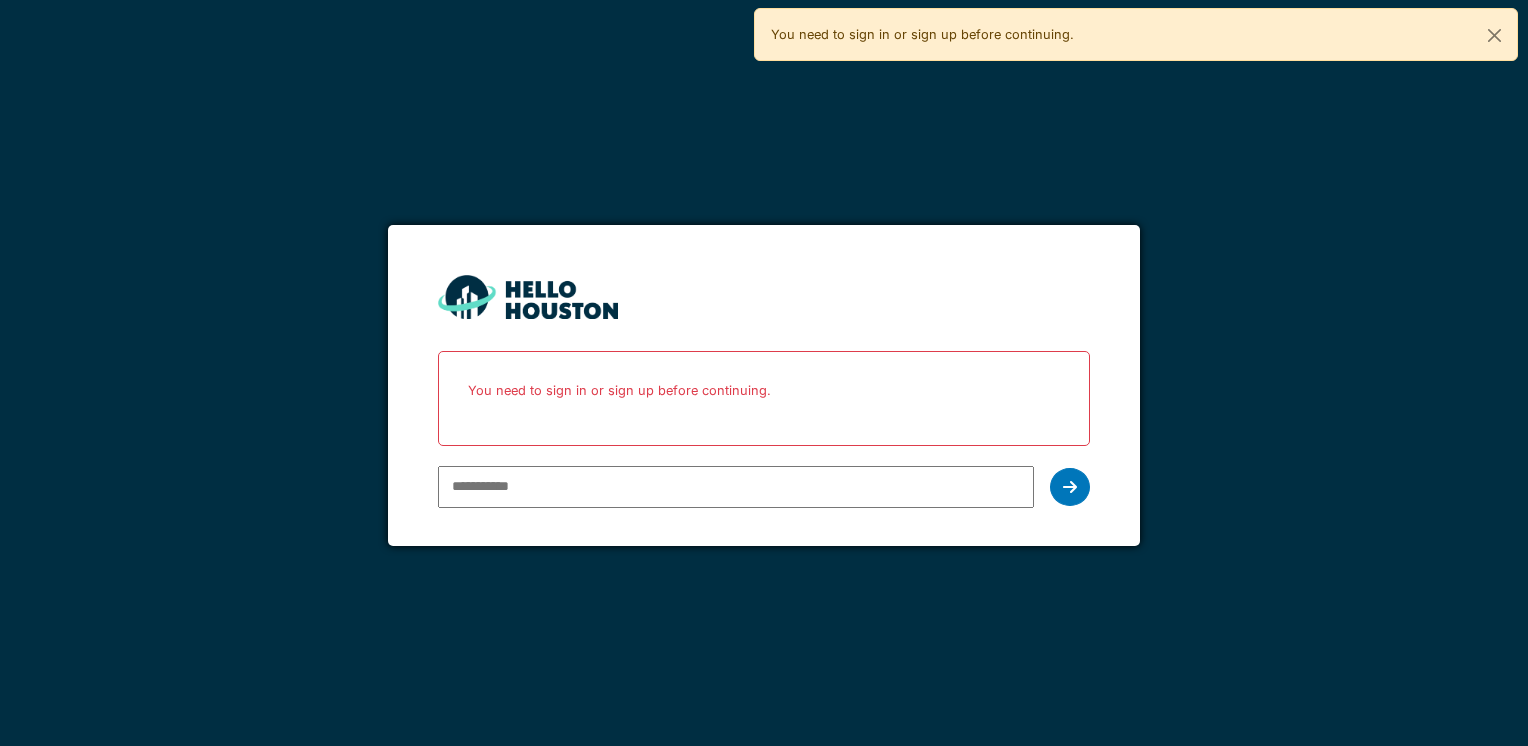 scroll, scrollTop: 0, scrollLeft: 0, axis: both 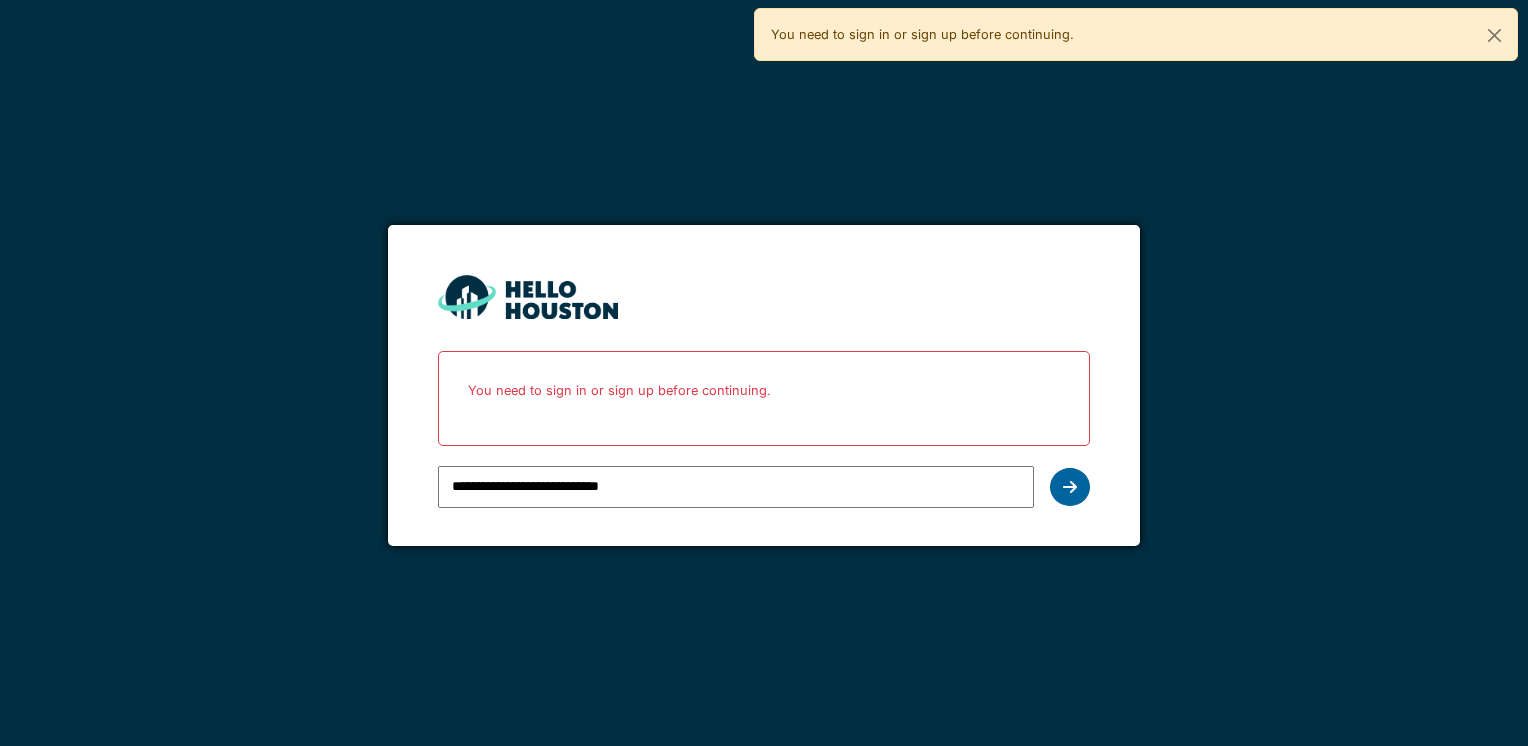 click at bounding box center (1070, 487) 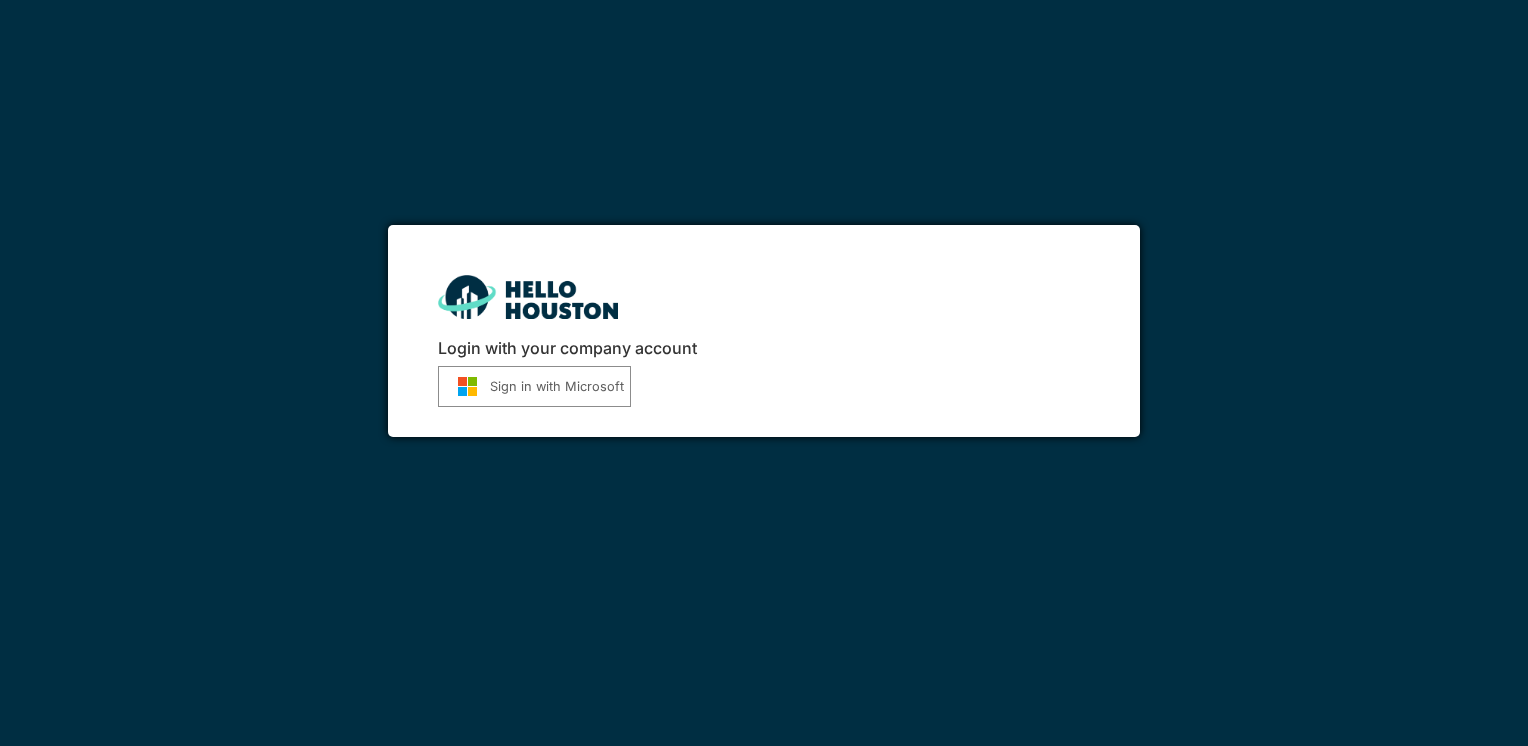 scroll, scrollTop: 0, scrollLeft: 0, axis: both 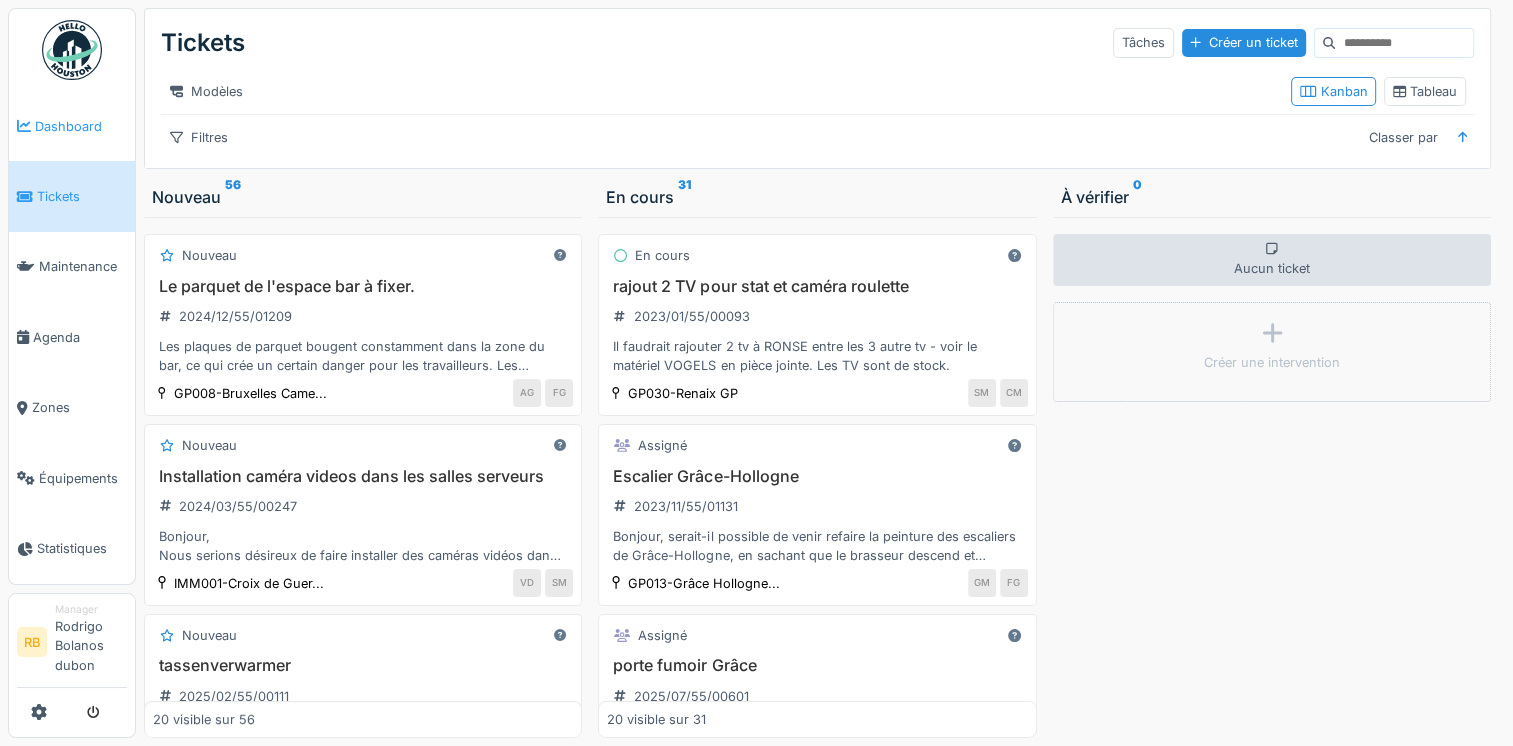 click on "Dashboard" at bounding box center (81, 126) 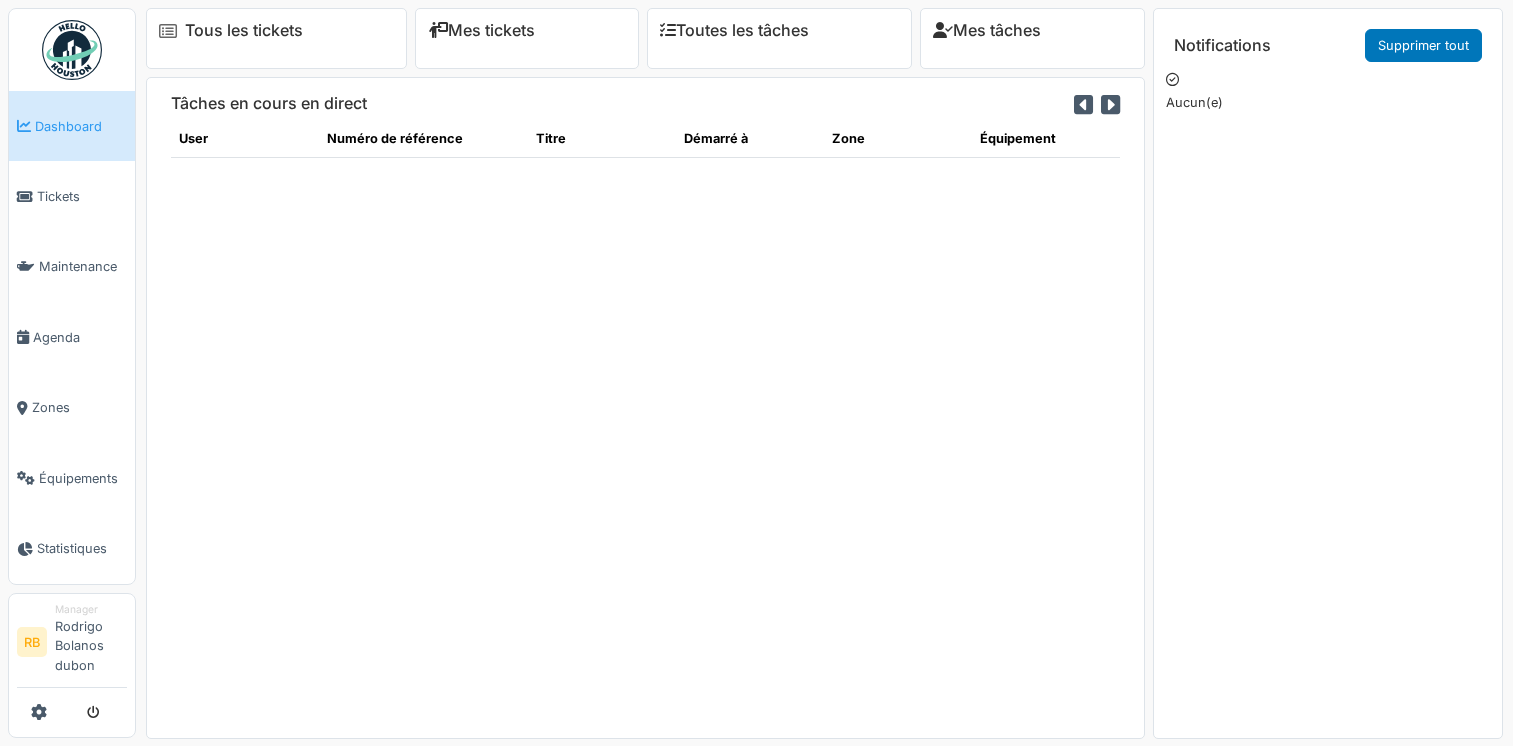 scroll, scrollTop: 0, scrollLeft: 0, axis: both 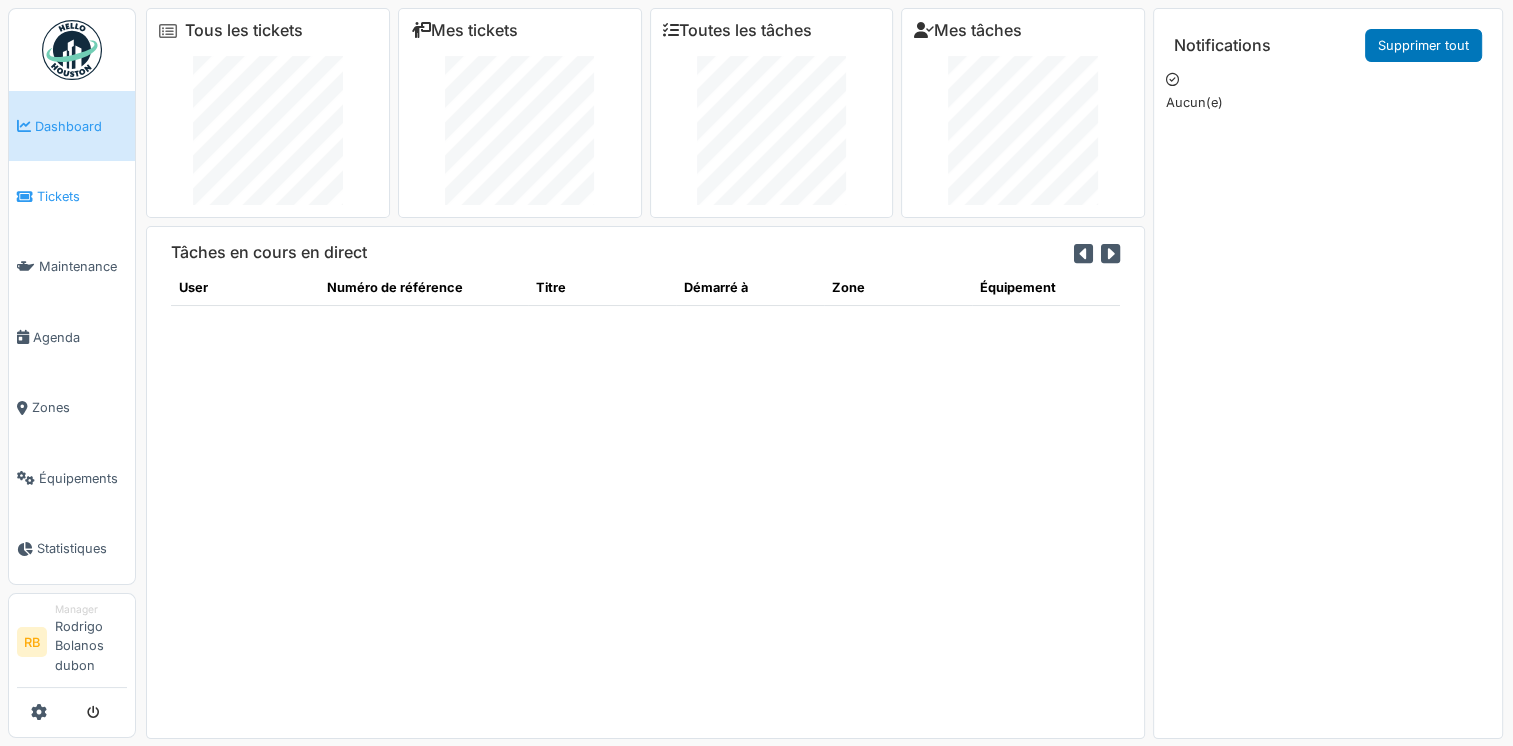 click on "Tickets" at bounding box center [72, 196] 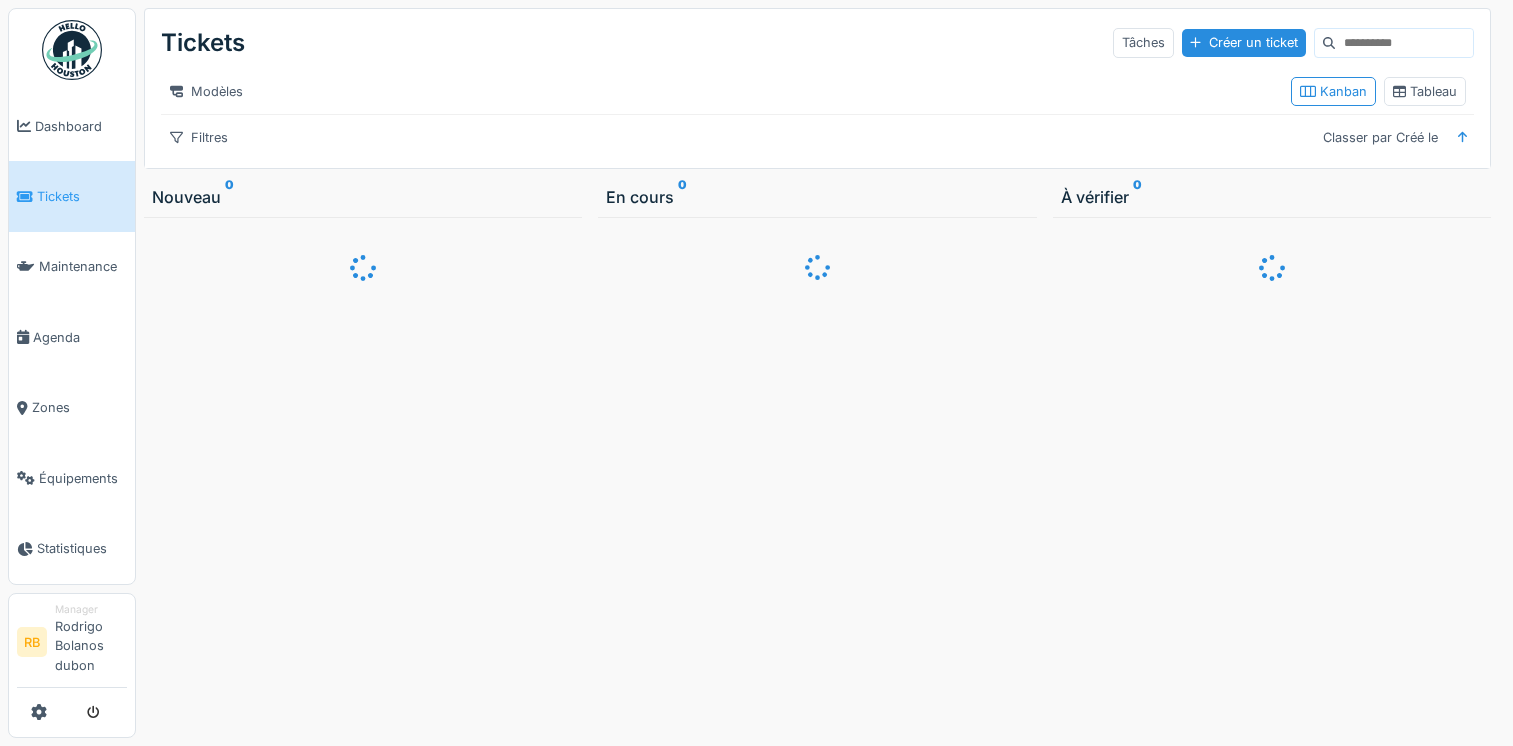 scroll, scrollTop: 0, scrollLeft: 0, axis: both 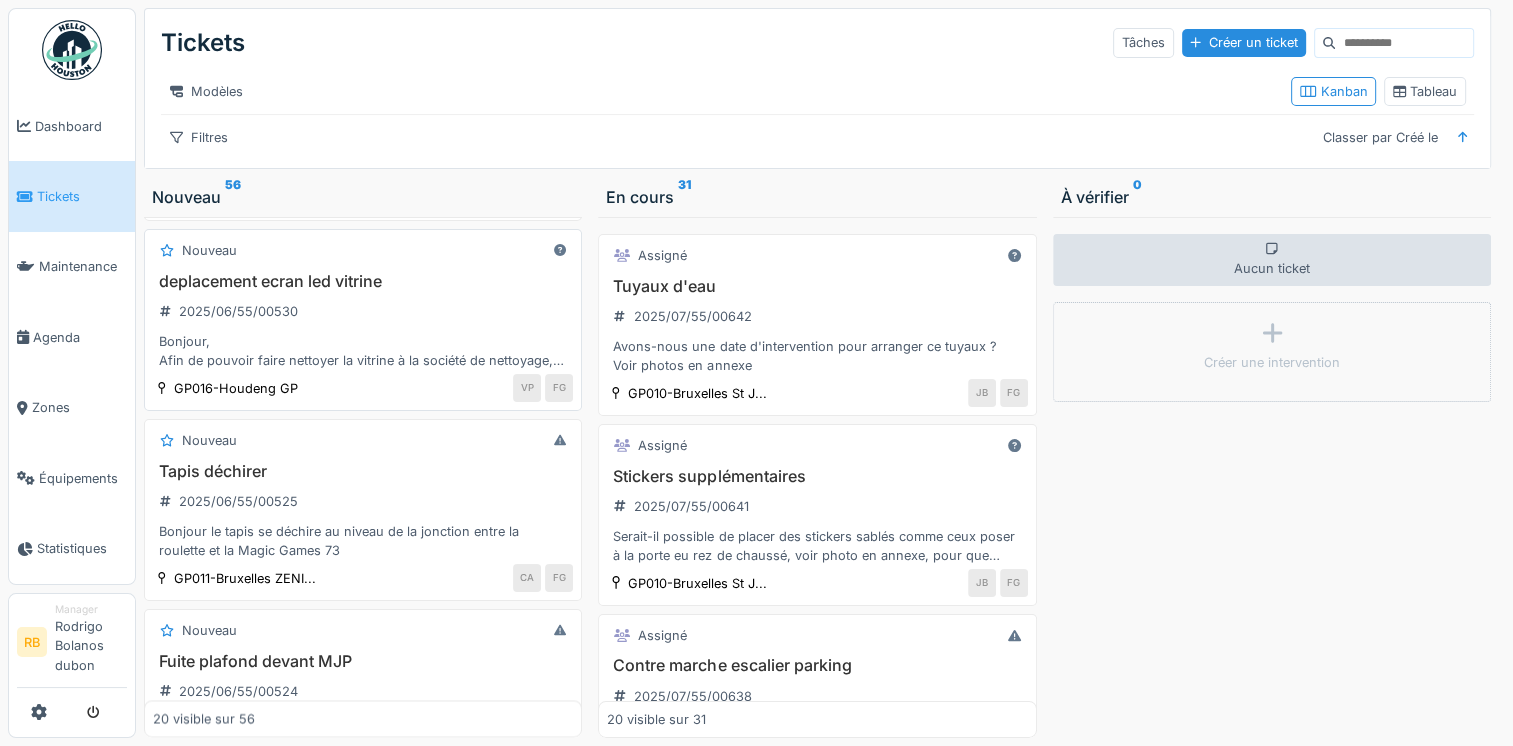 click on "deplacement  ecran led vitrine 2025/06/55/00530 Bonjour,
Afin de pouvoir faire nettoyer la vitrine à la société de nettoyage, il faudrait déplacer le meuble et l'écran Led.  Pourriez-vous envoyer quelqu'un svp? déplacer, et replacer après nettoyage.  MErci  [FIRST]" at bounding box center (363, 321) 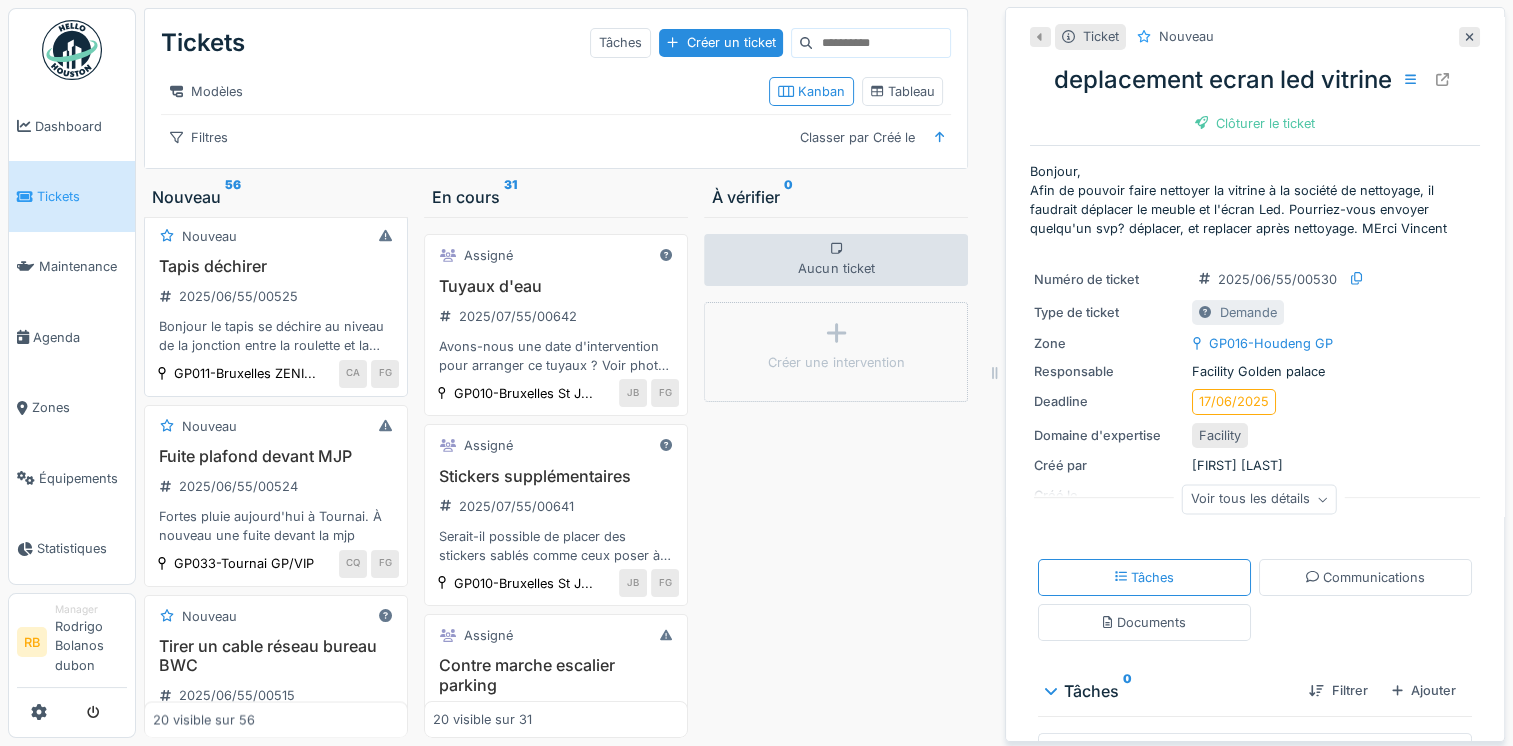 scroll, scrollTop: 3790, scrollLeft: 0, axis: vertical 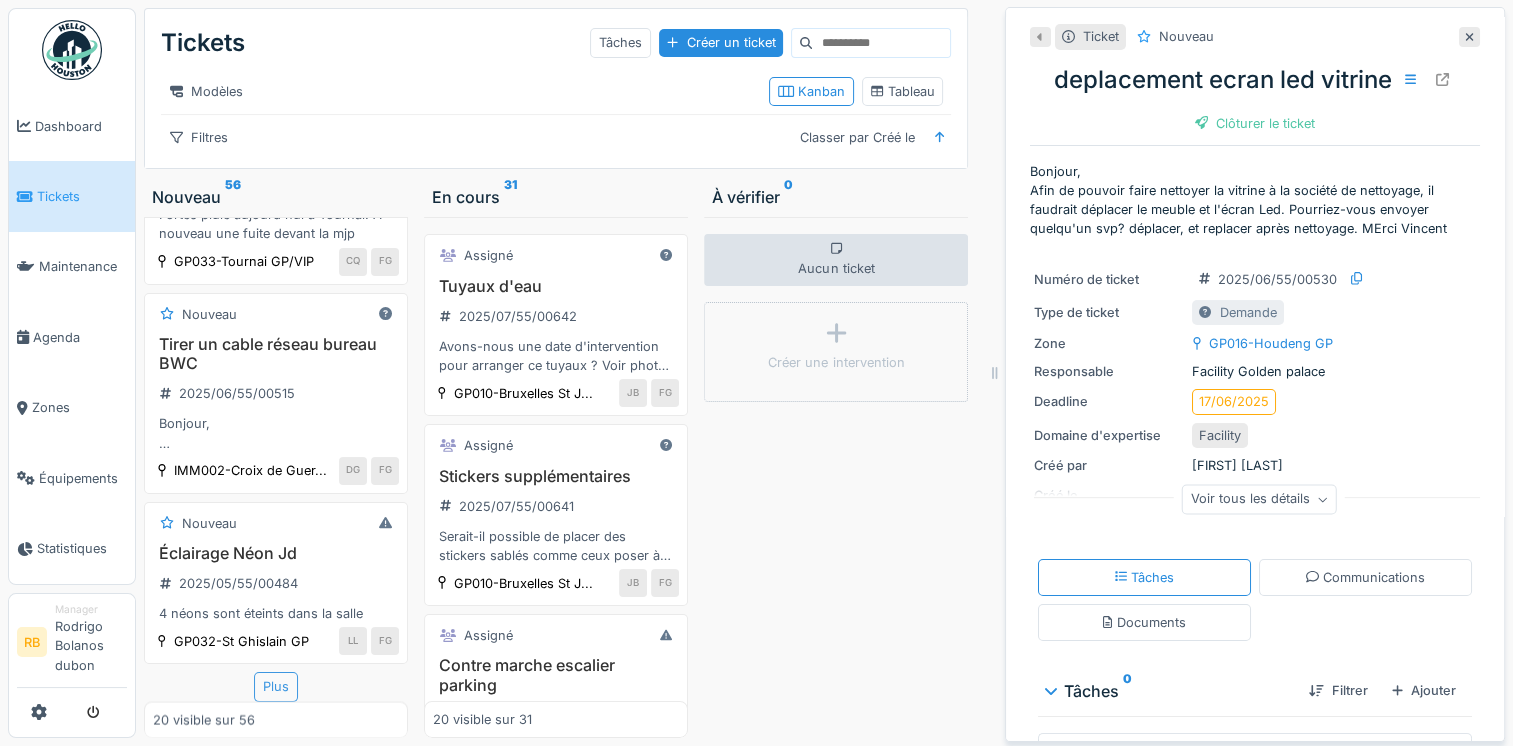 click on "Plus" at bounding box center (276, 686) 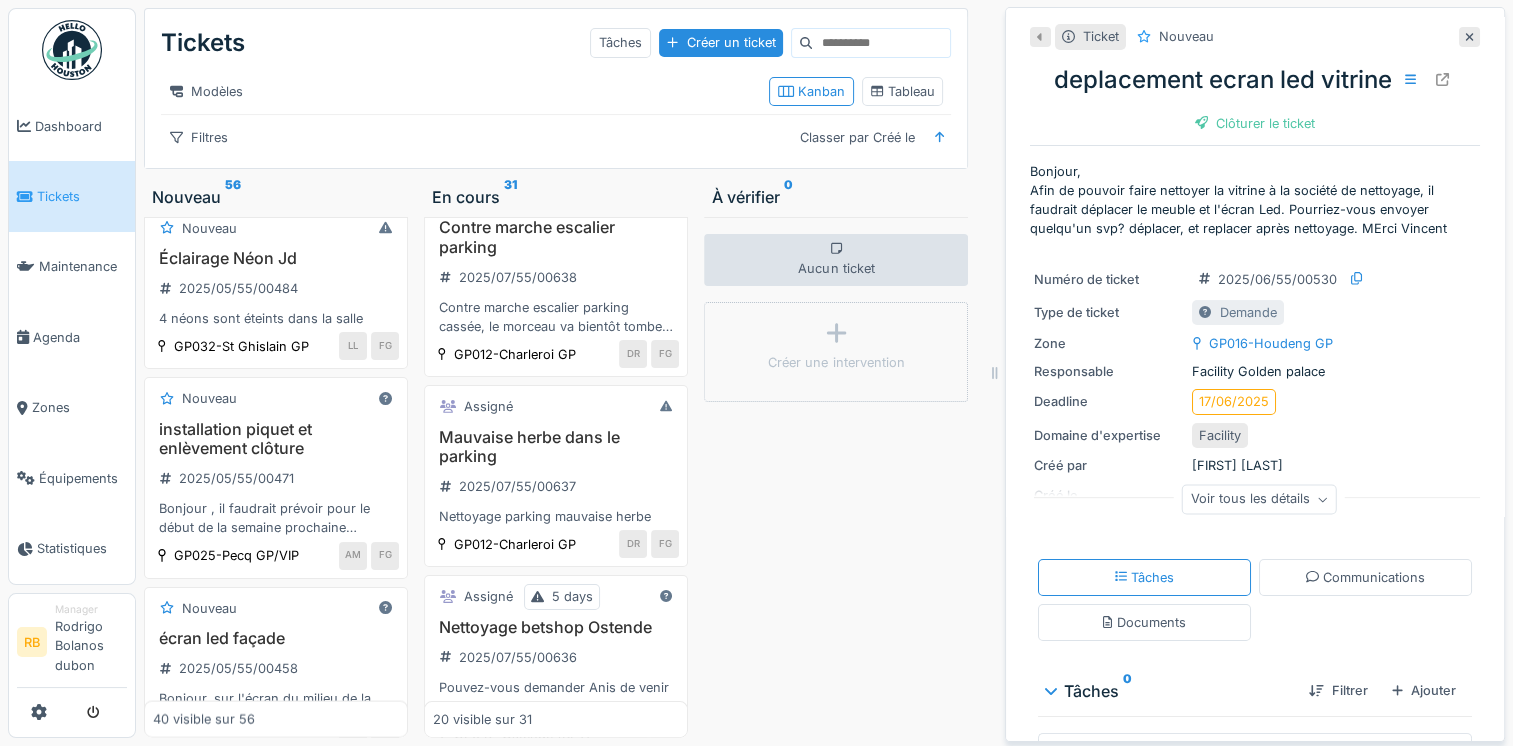 scroll, scrollTop: 439, scrollLeft: 0, axis: vertical 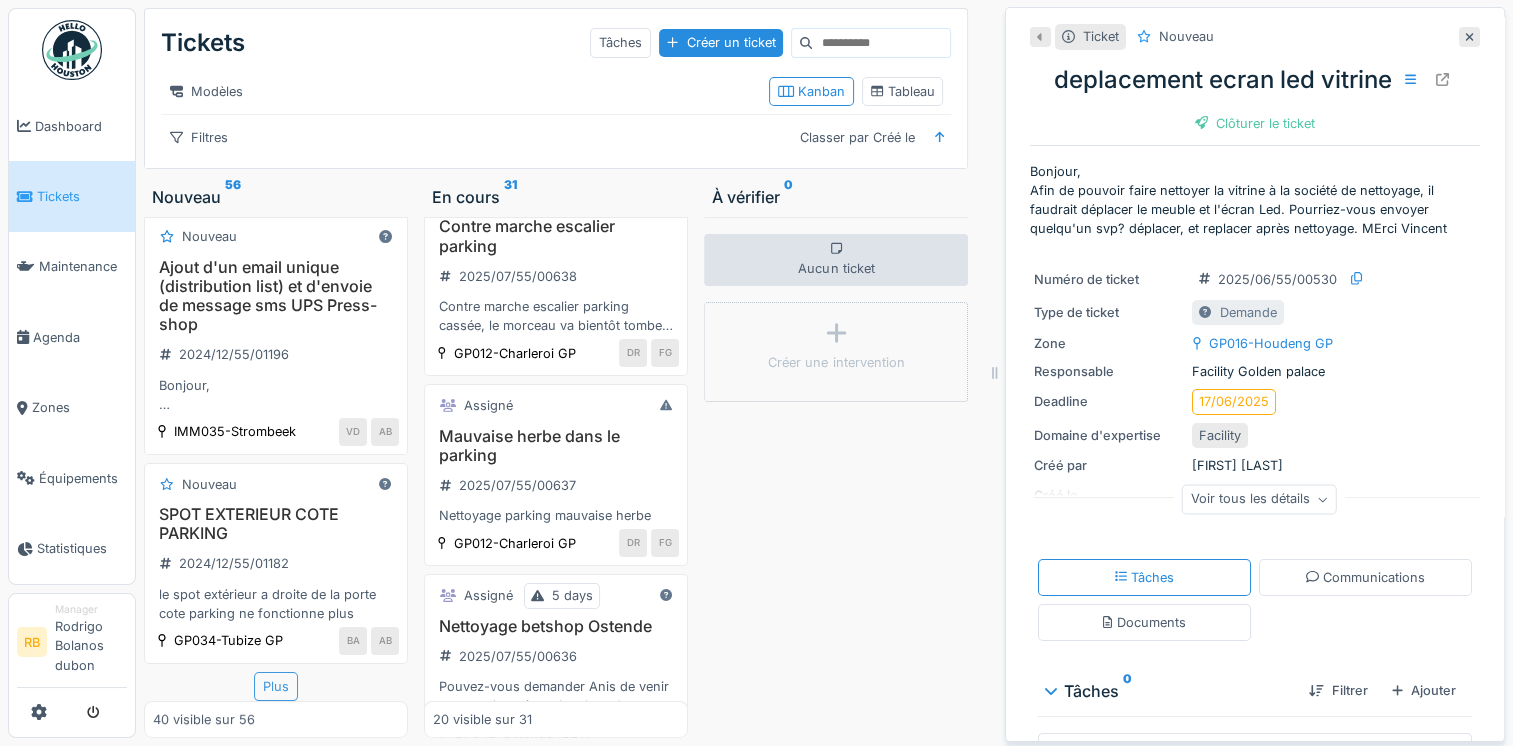 click on "Plus" at bounding box center [276, 686] 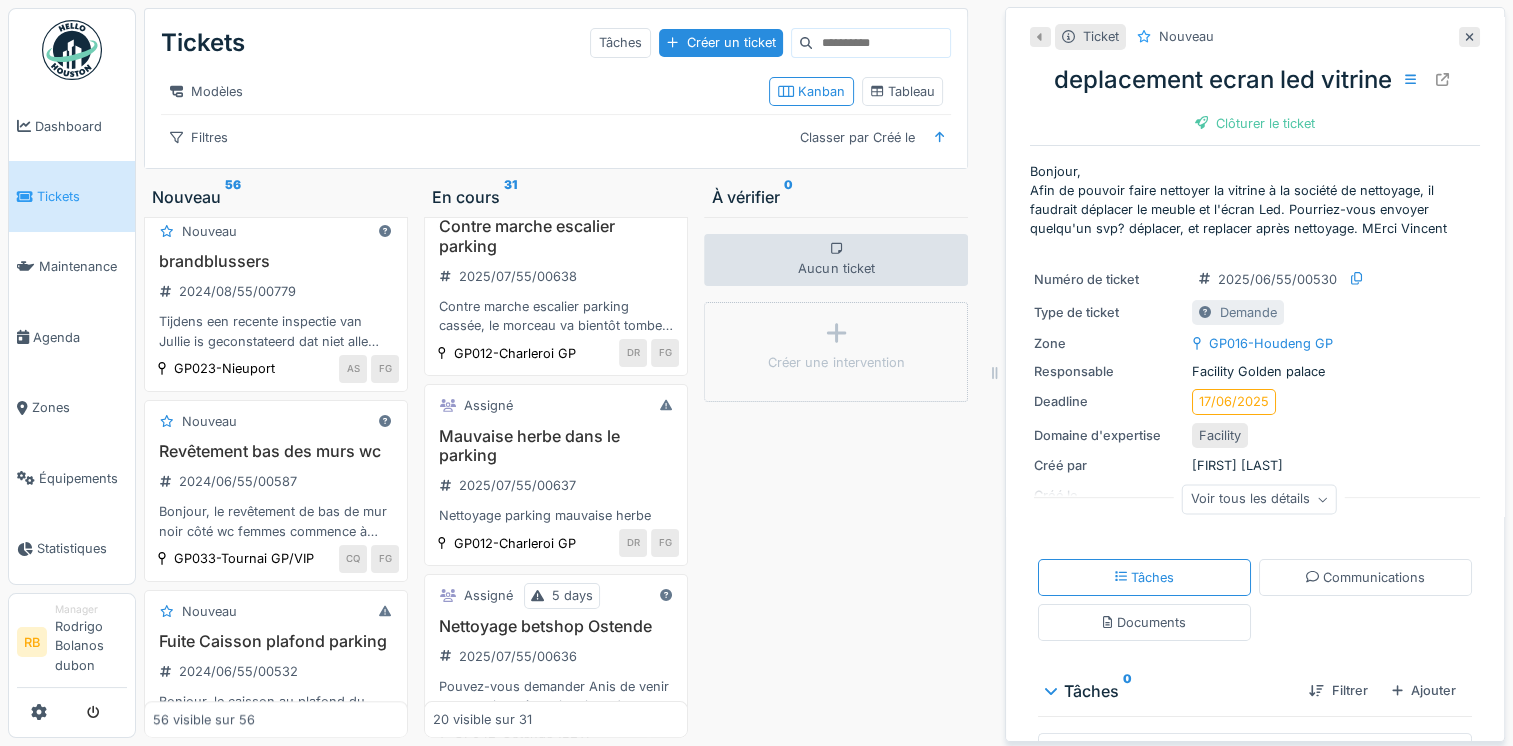 scroll, scrollTop: 9017, scrollLeft: 0, axis: vertical 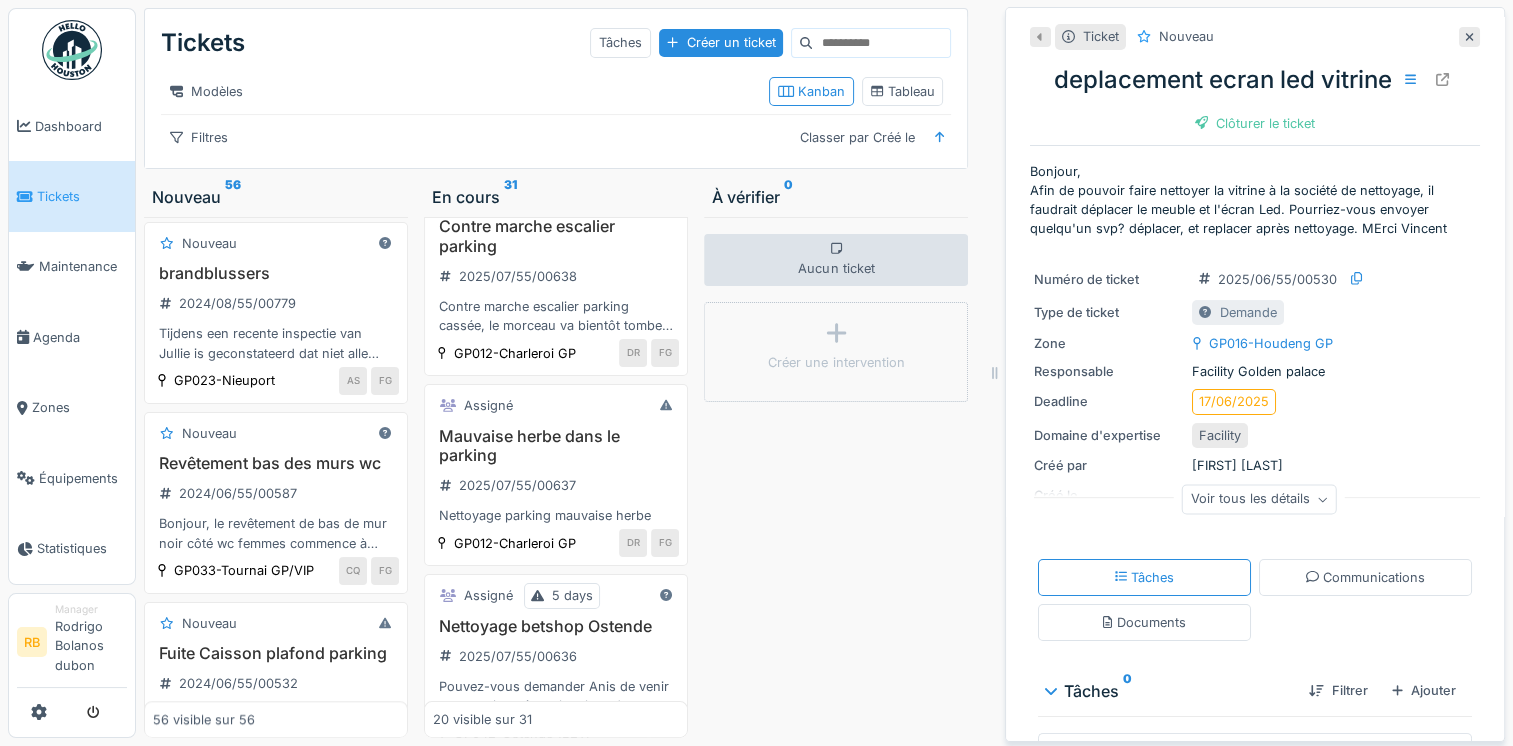 click on "Nouveau Peinture  2024/09/55/00907 Le cimentage du mur le long de l'entrée à droite s'effrite.
Voir photo  GP021-Marcinelle RP FG" at bounding box center [276, -257] 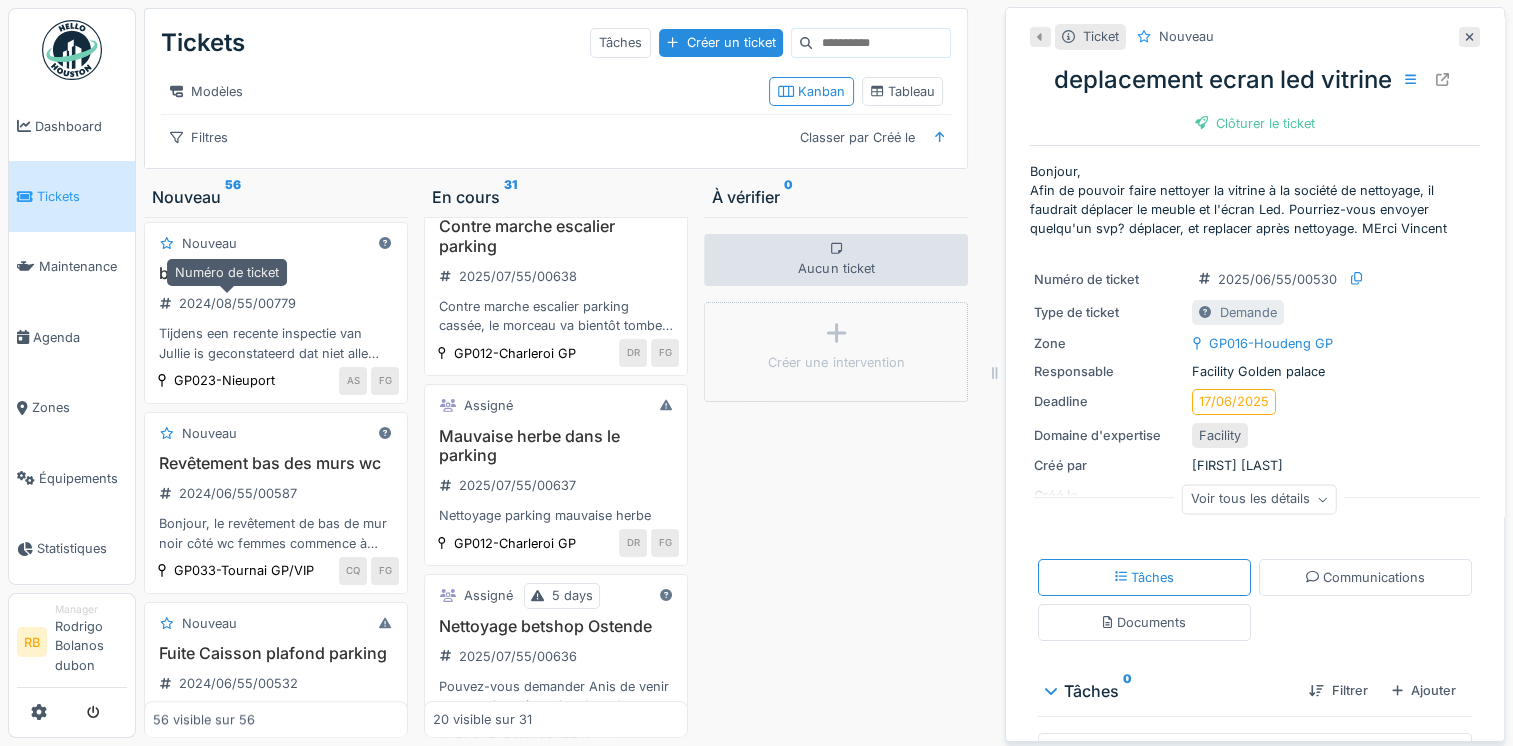 click on "2024/09/55/00907" at bounding box center (228, -267) 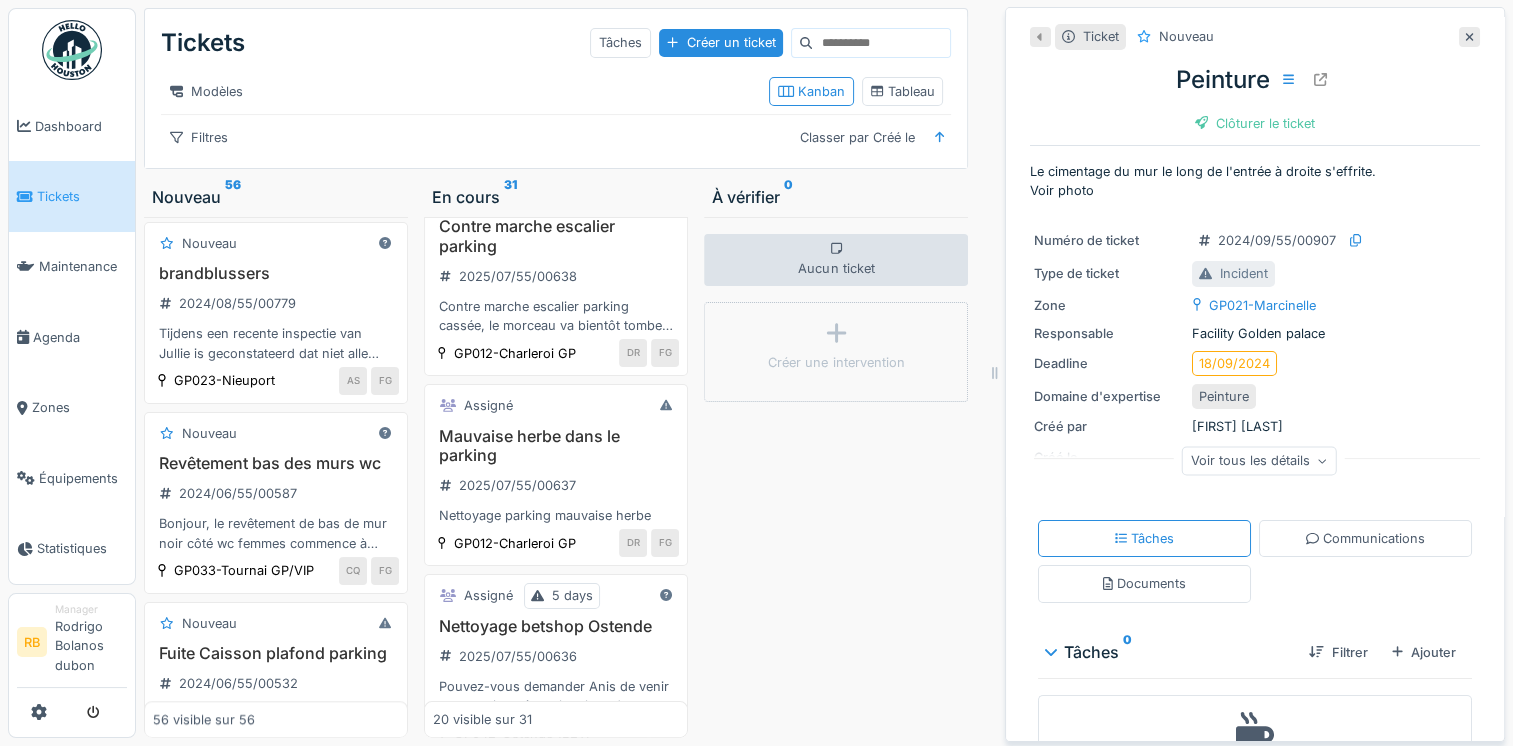 scroll, scrollTop: 10, scrollLeft: 0, axis: vertical 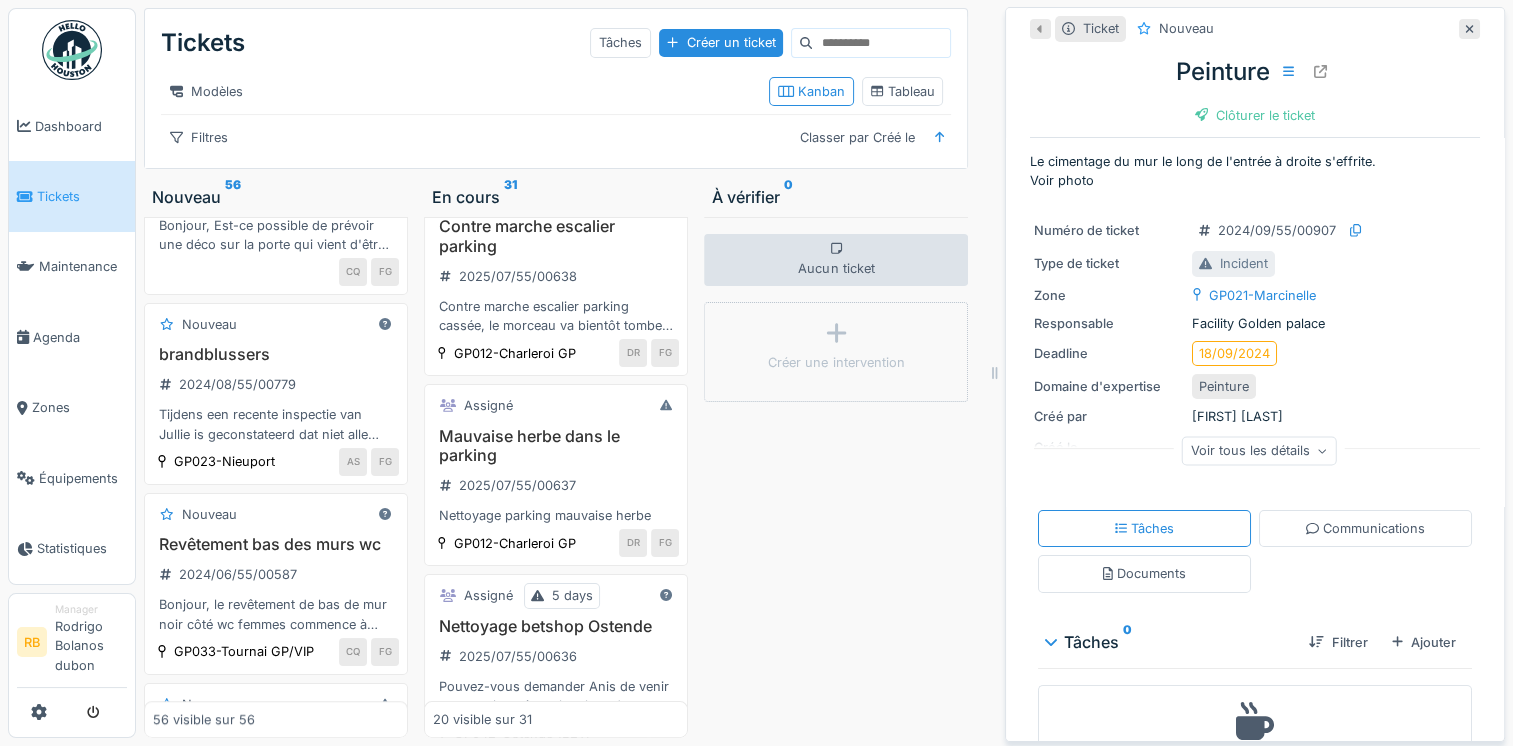 click on "Peinture  2024/09/55/00907 Le cimentage du mur le long de l'entrée à droite s'effrite.
Voir photo" at bounding box center [276, -176] 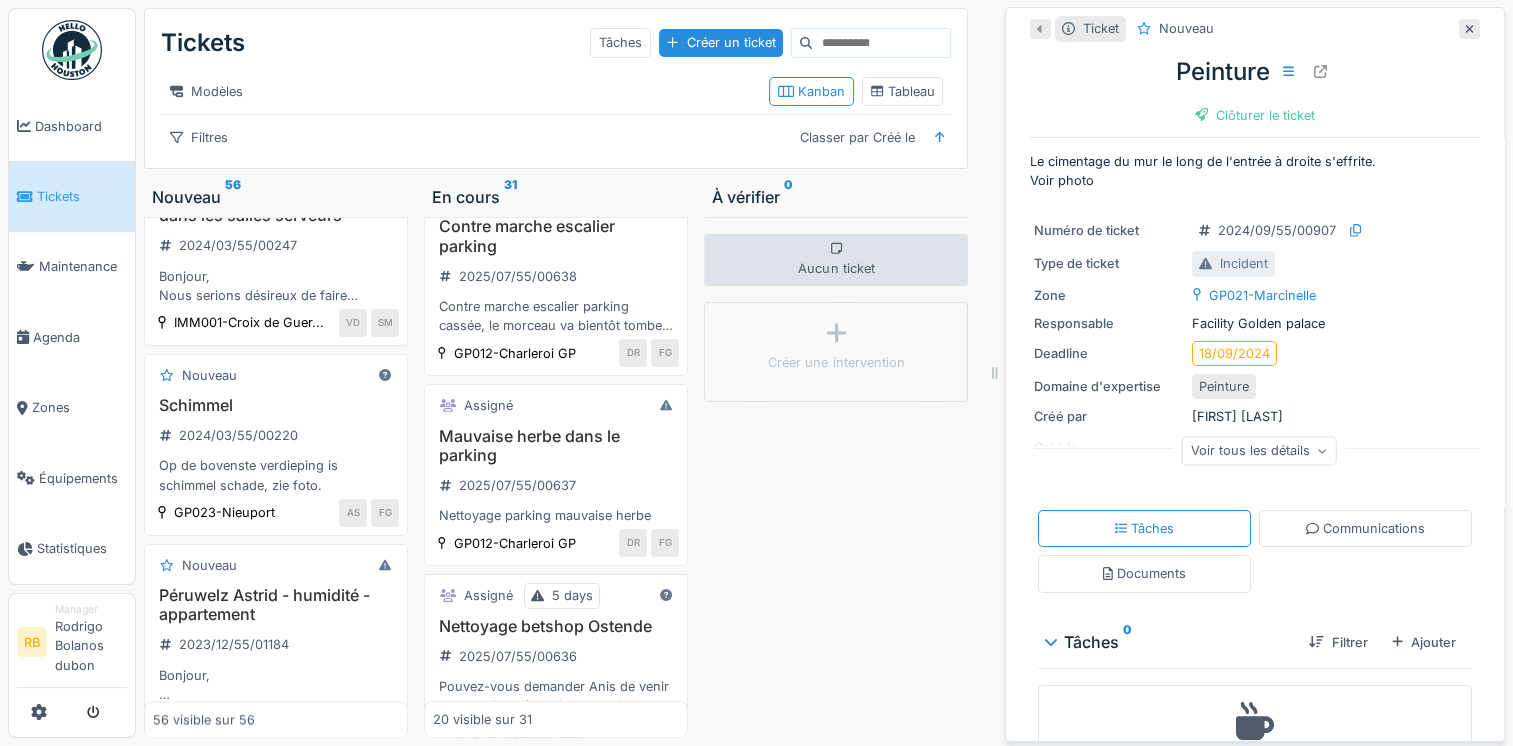 scroll, scrollTop: 10062, scrollLeft: 0, axis: vertical 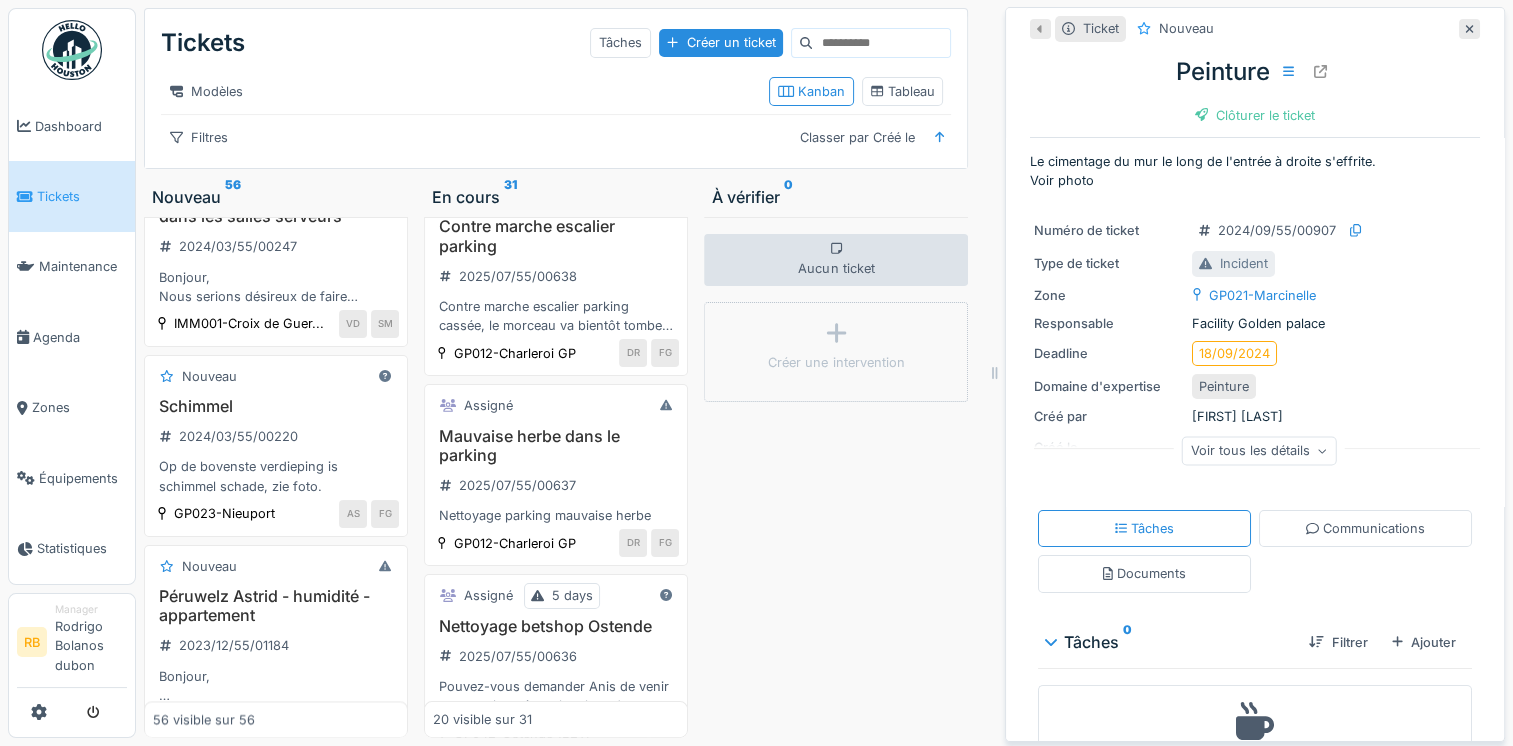 click on "finition écrans à HOUDENG-GOEGNIES" at bounding box center (276, -192) 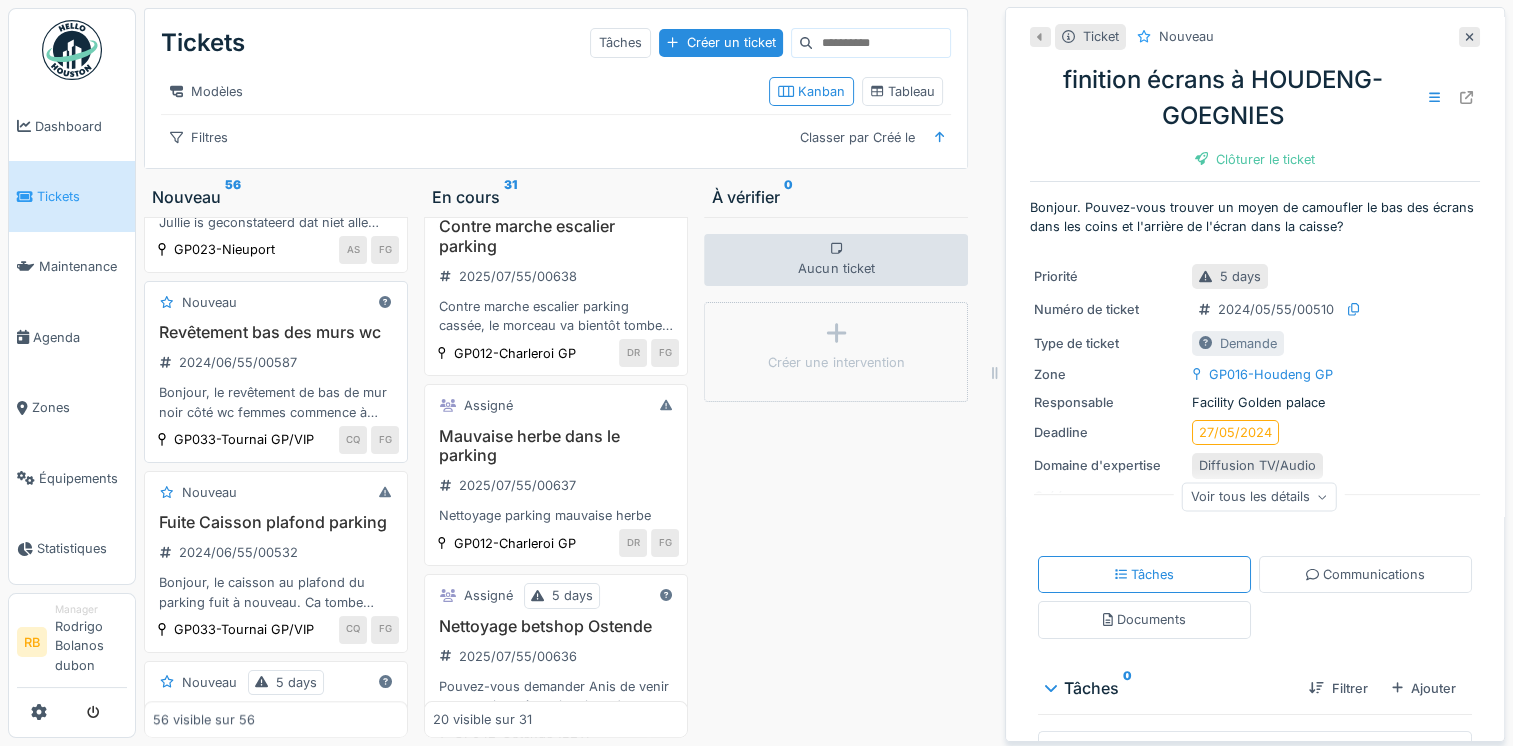 scroll, scrollTop: 9151, scrollLeft: 0, axis: vertical 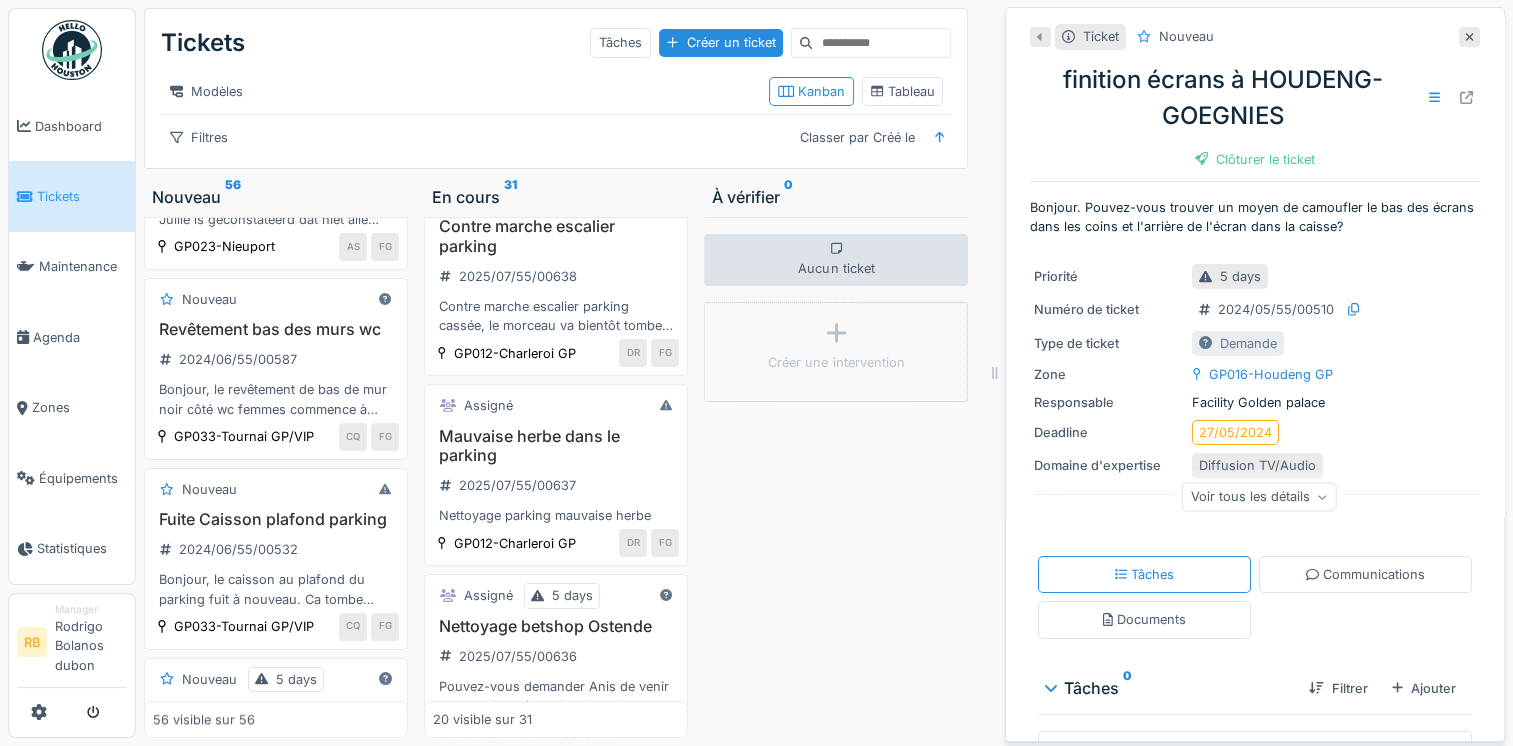 click on "Déco entrée" at bounding box center [276, -51] 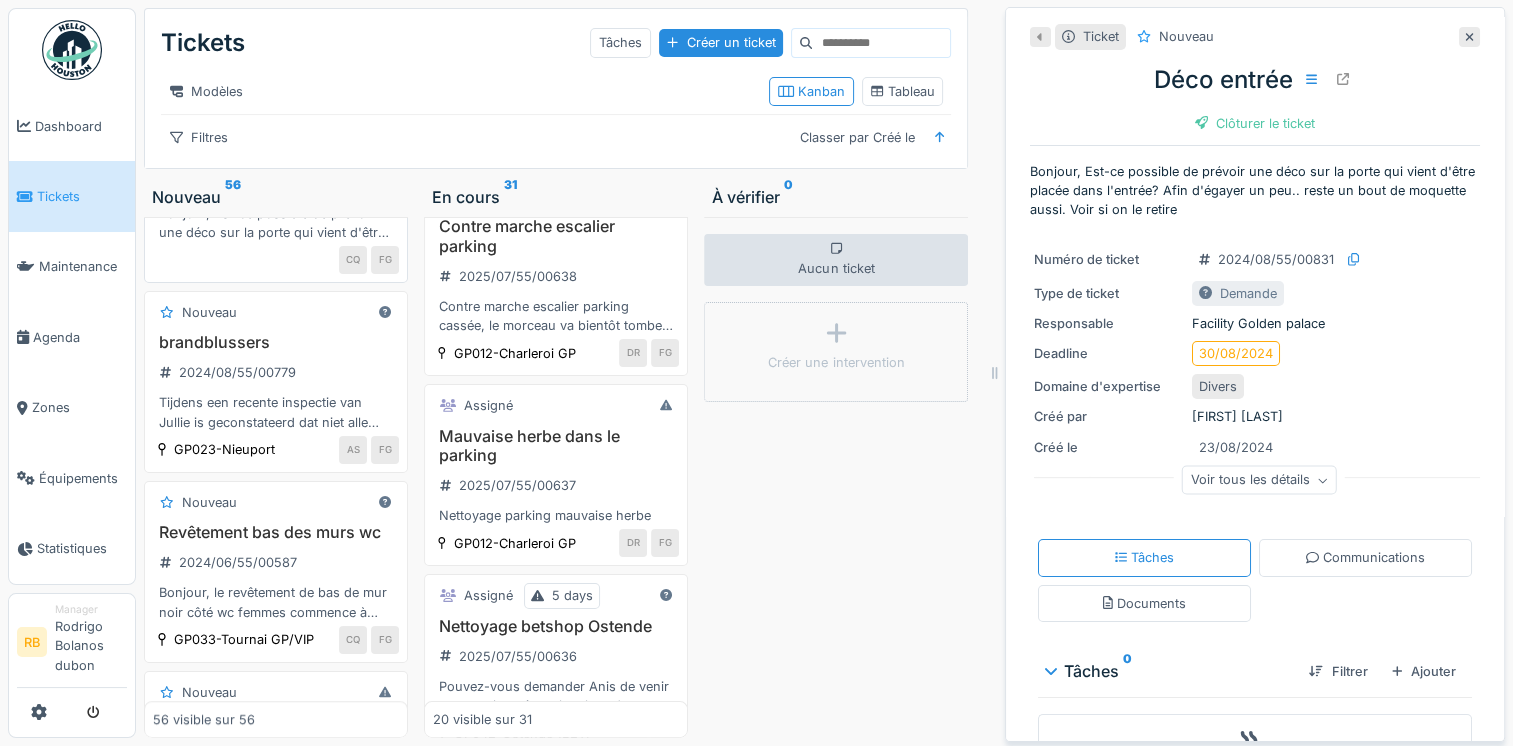 scroll, scrollTop: 8792, scrollLeft: 0, axis: vertical 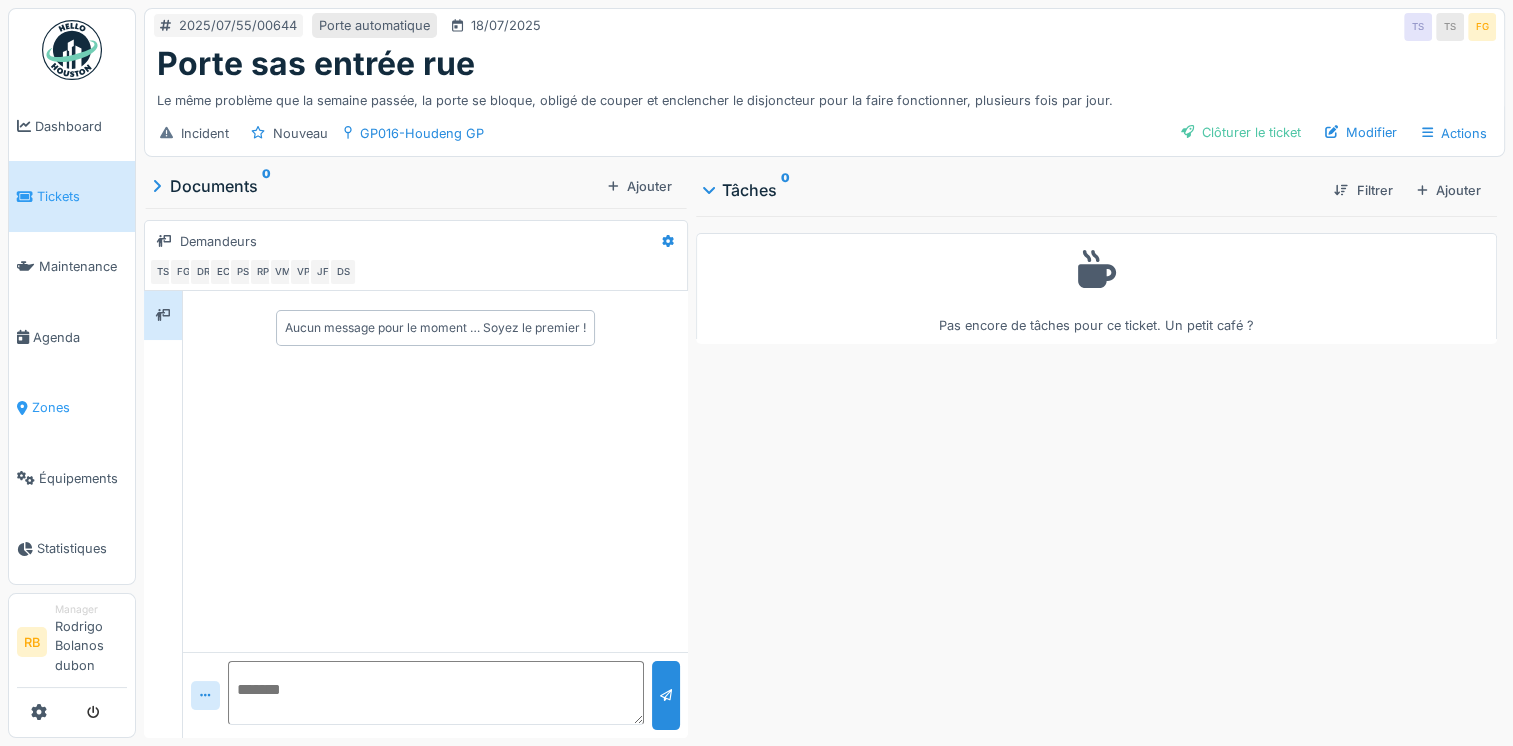 click on "Zones" at bounding box center [79, 407] 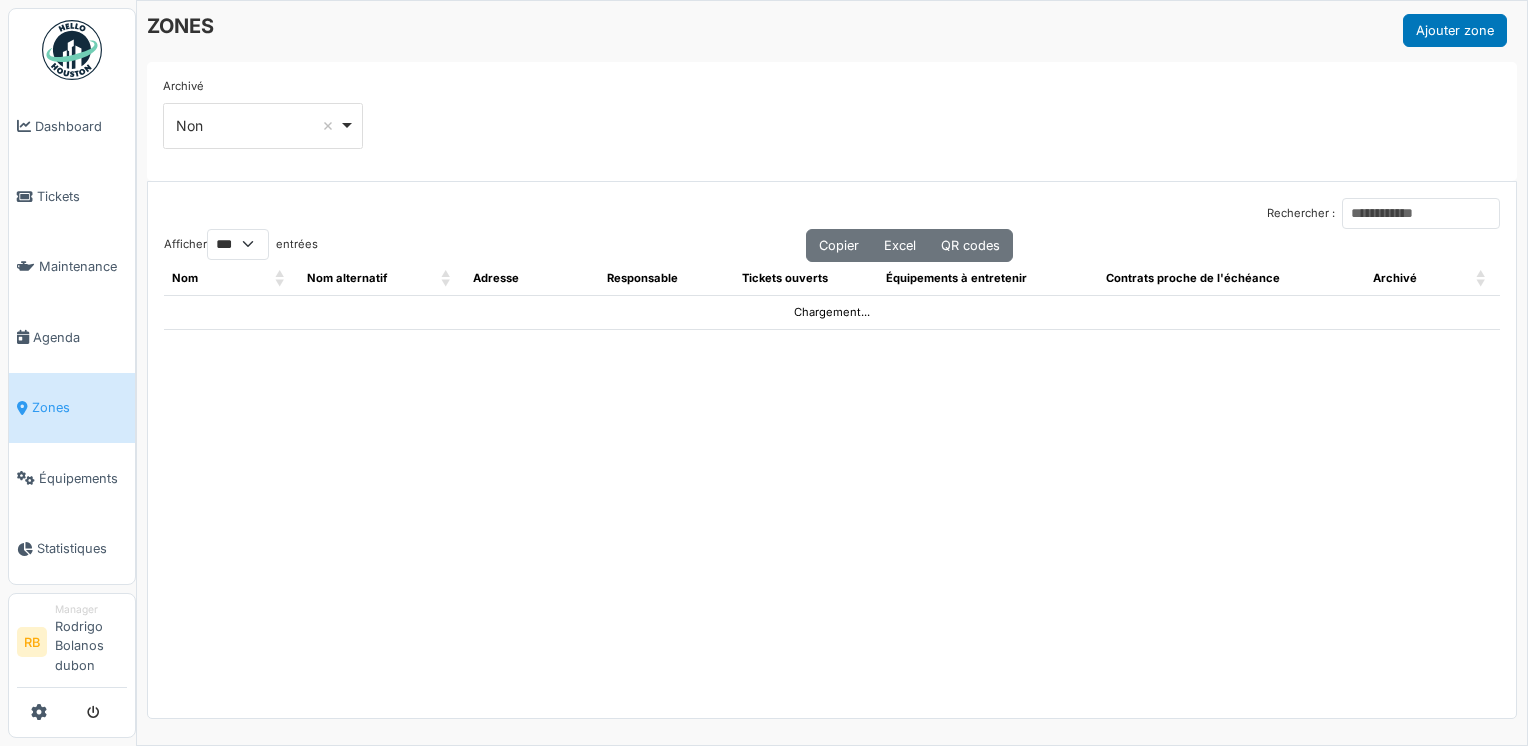 select on "***" 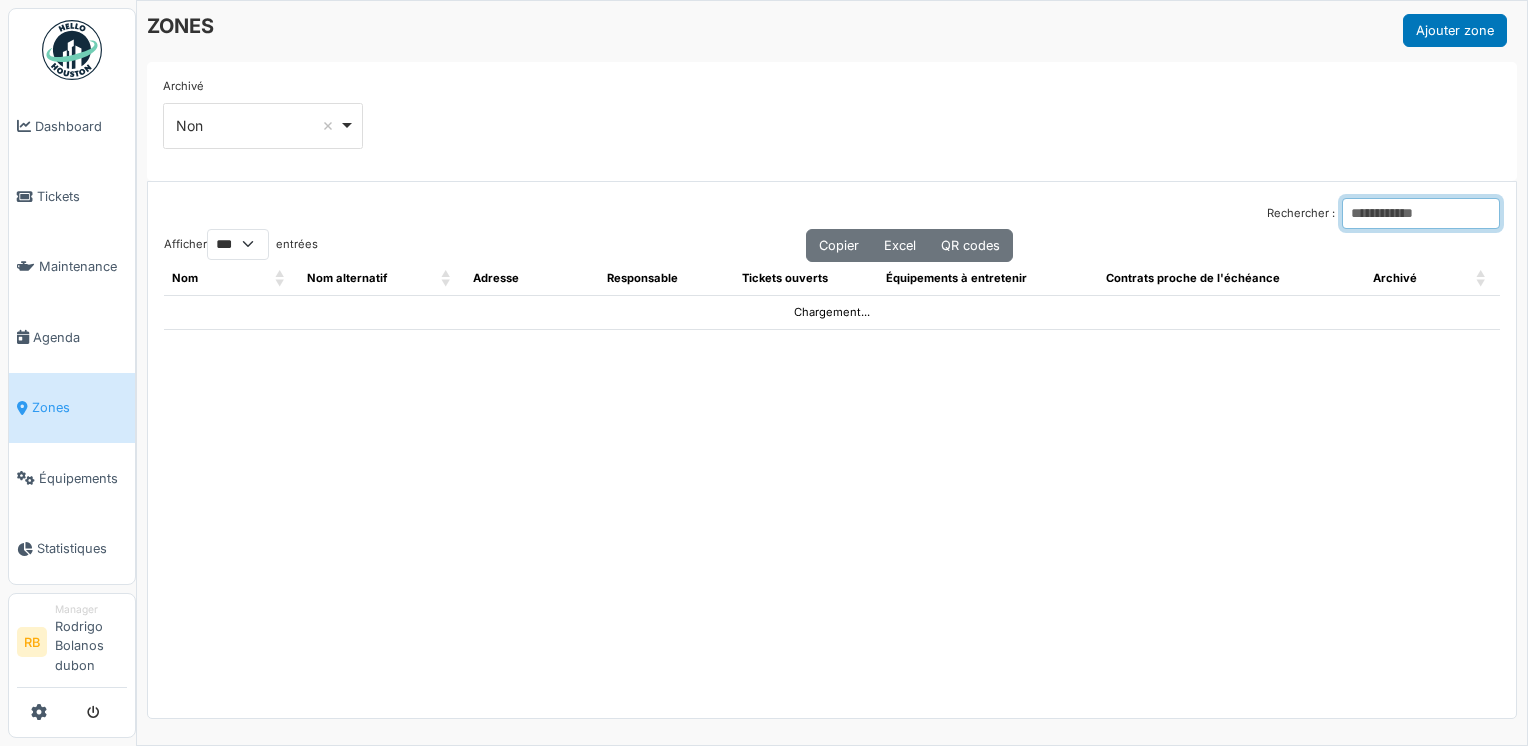 click on "Rechercher :" at bounding box center [1421, 213] 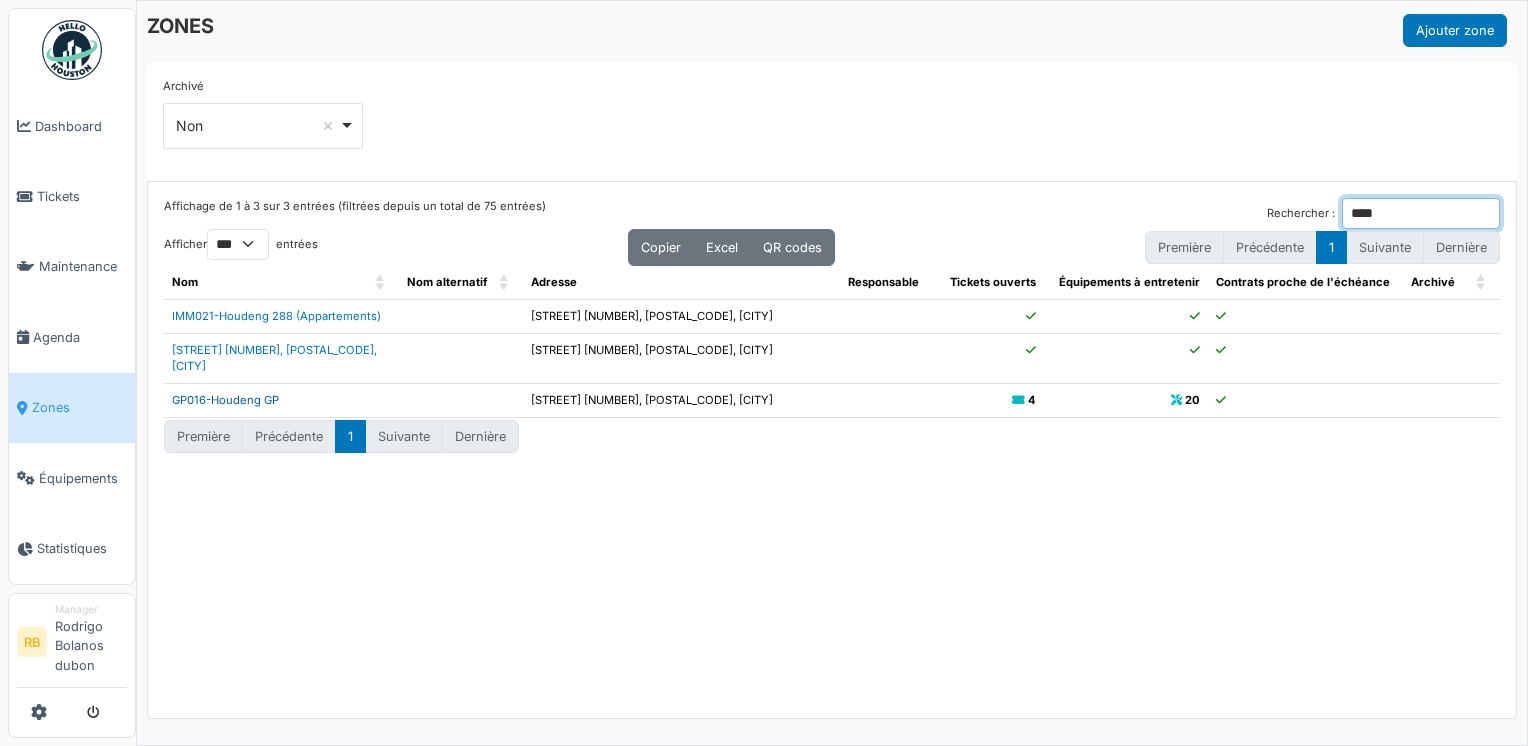type on "****" 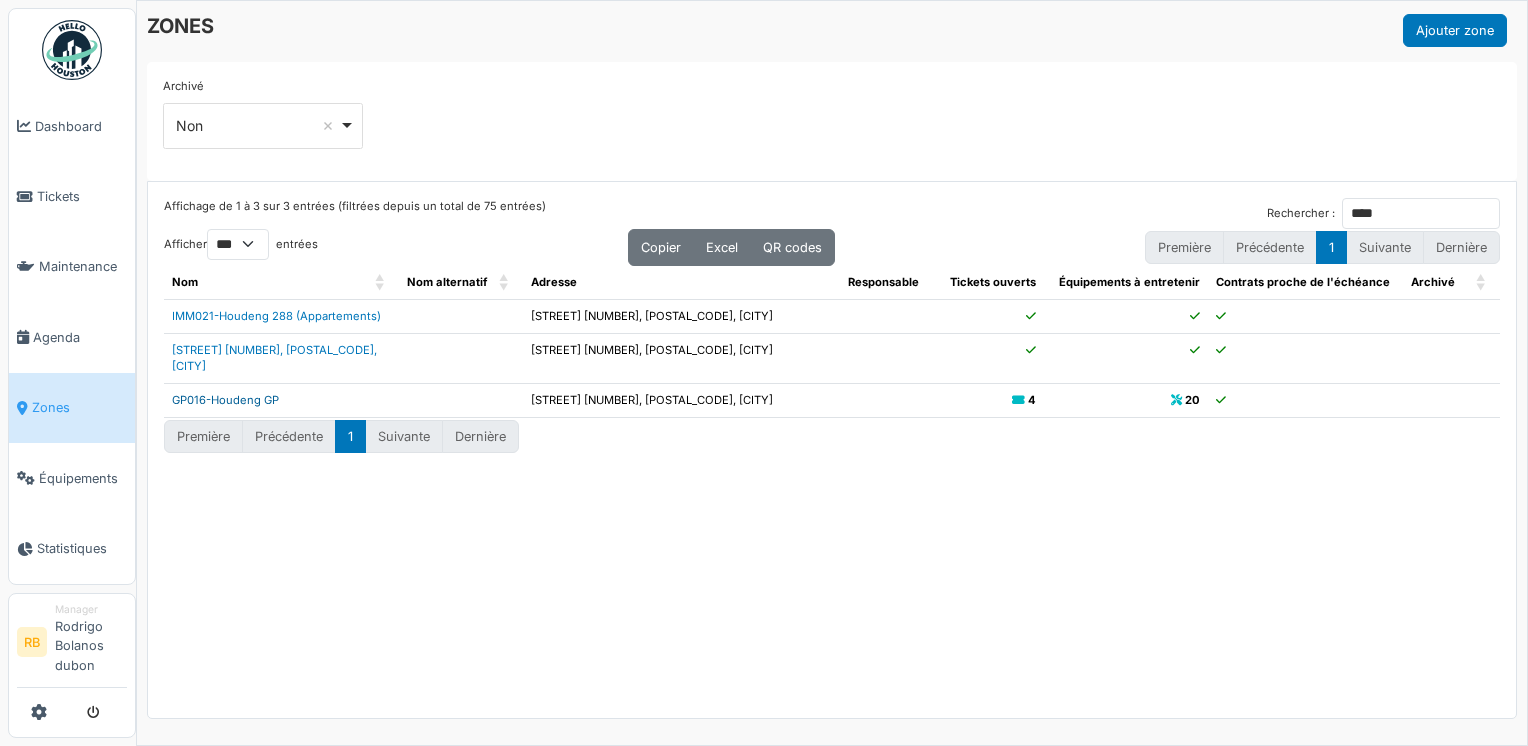 click on "GP016-Houdeng GP" at bounding box center [225, 400] 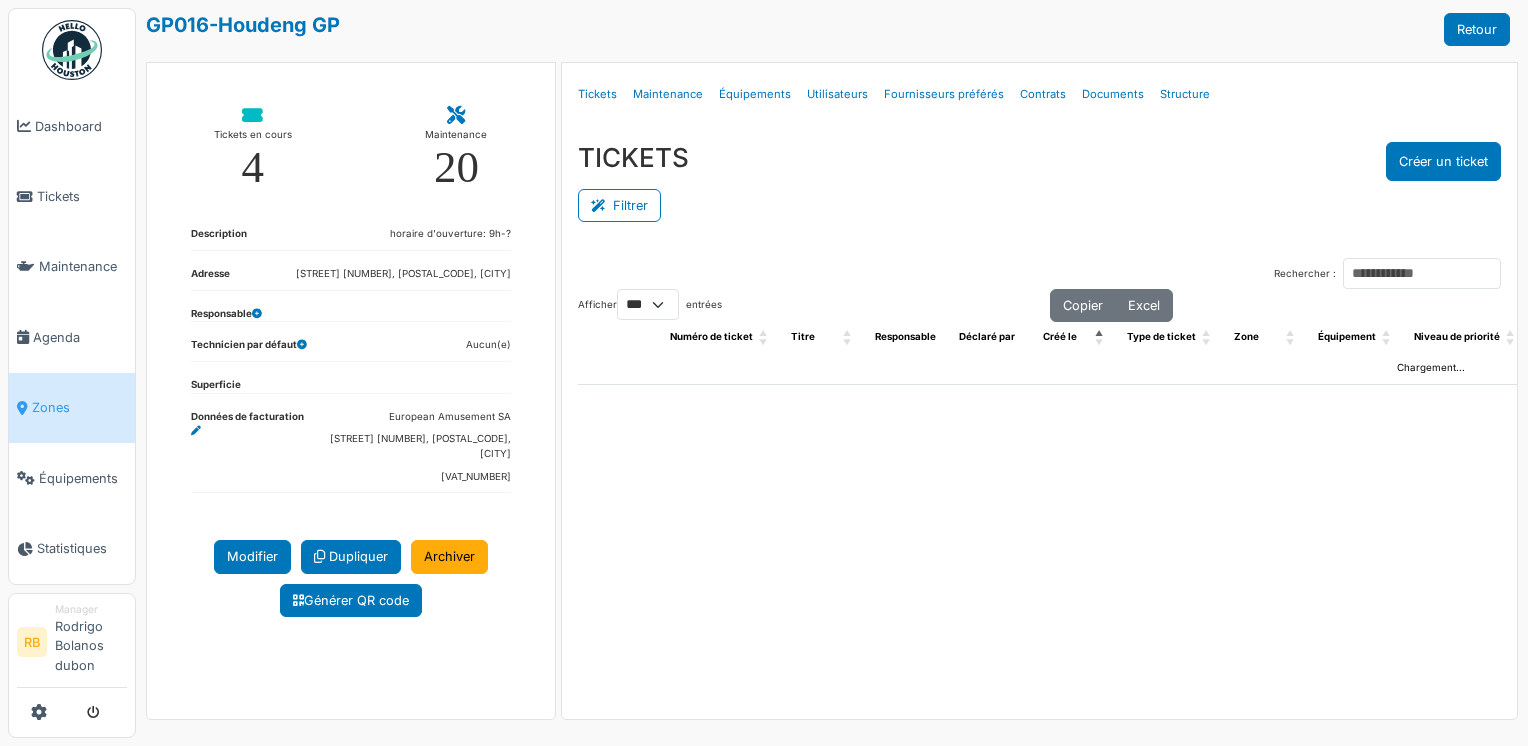 select on "***" 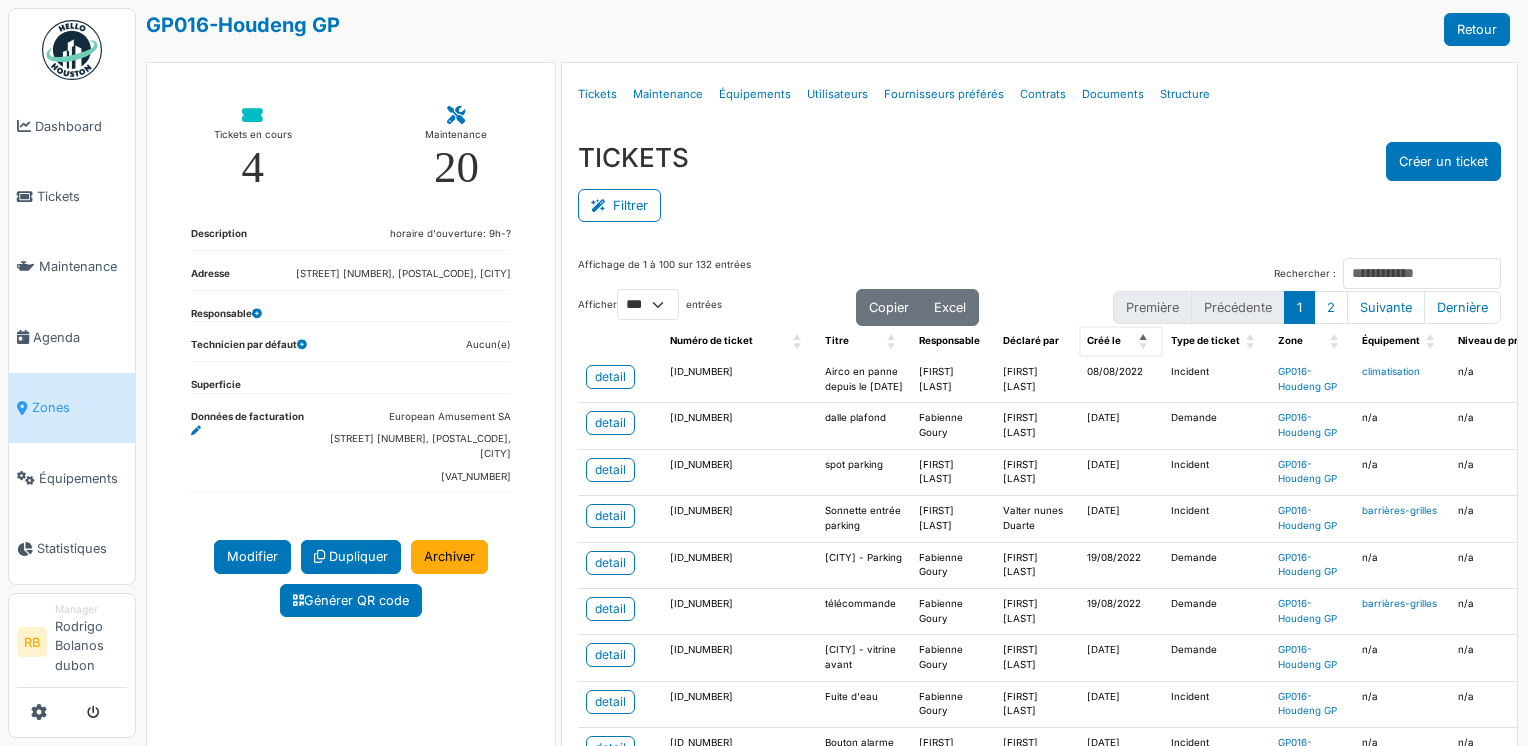 click on "Créé le" at bounding box center [1110, 341] 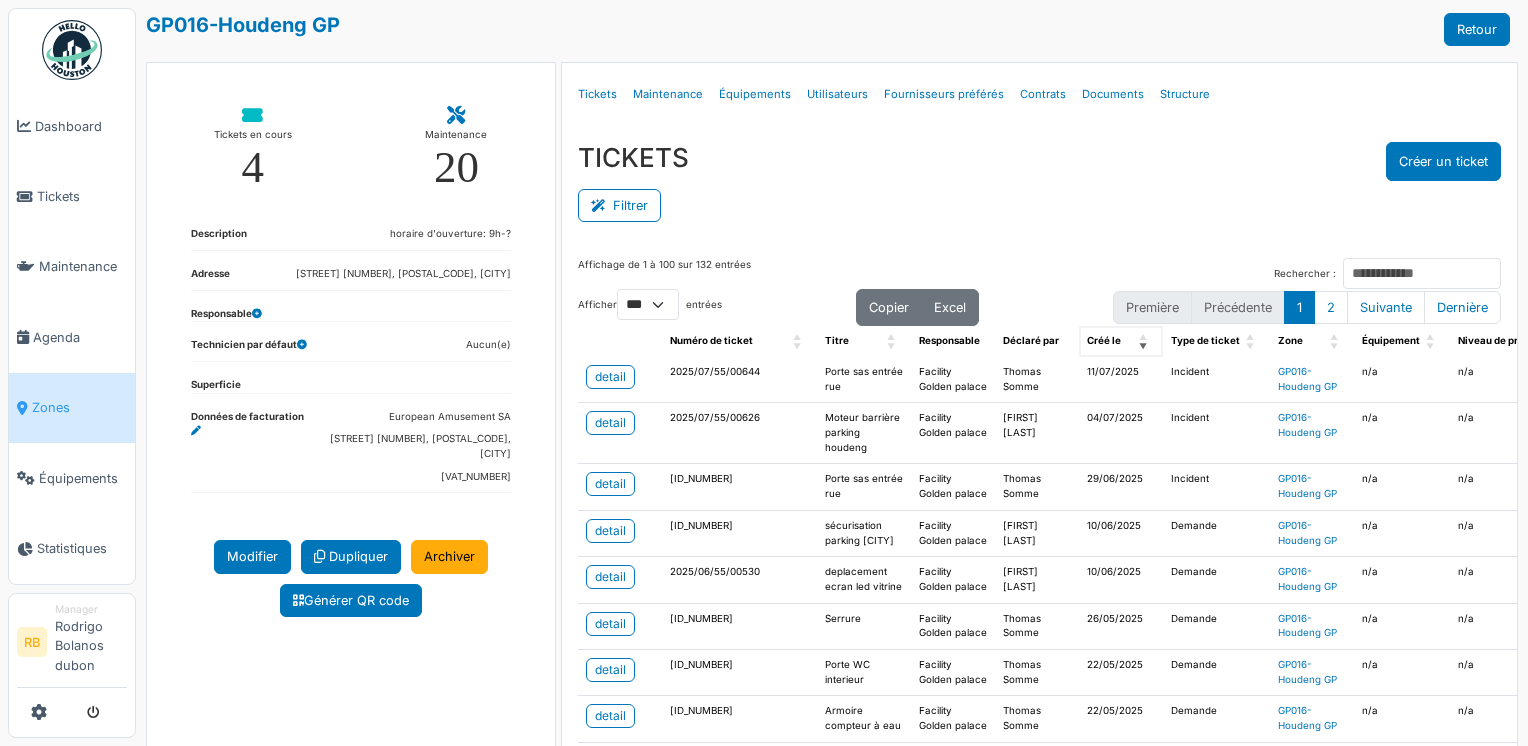 click on "Créé le" at bounding box center [1110, 341] 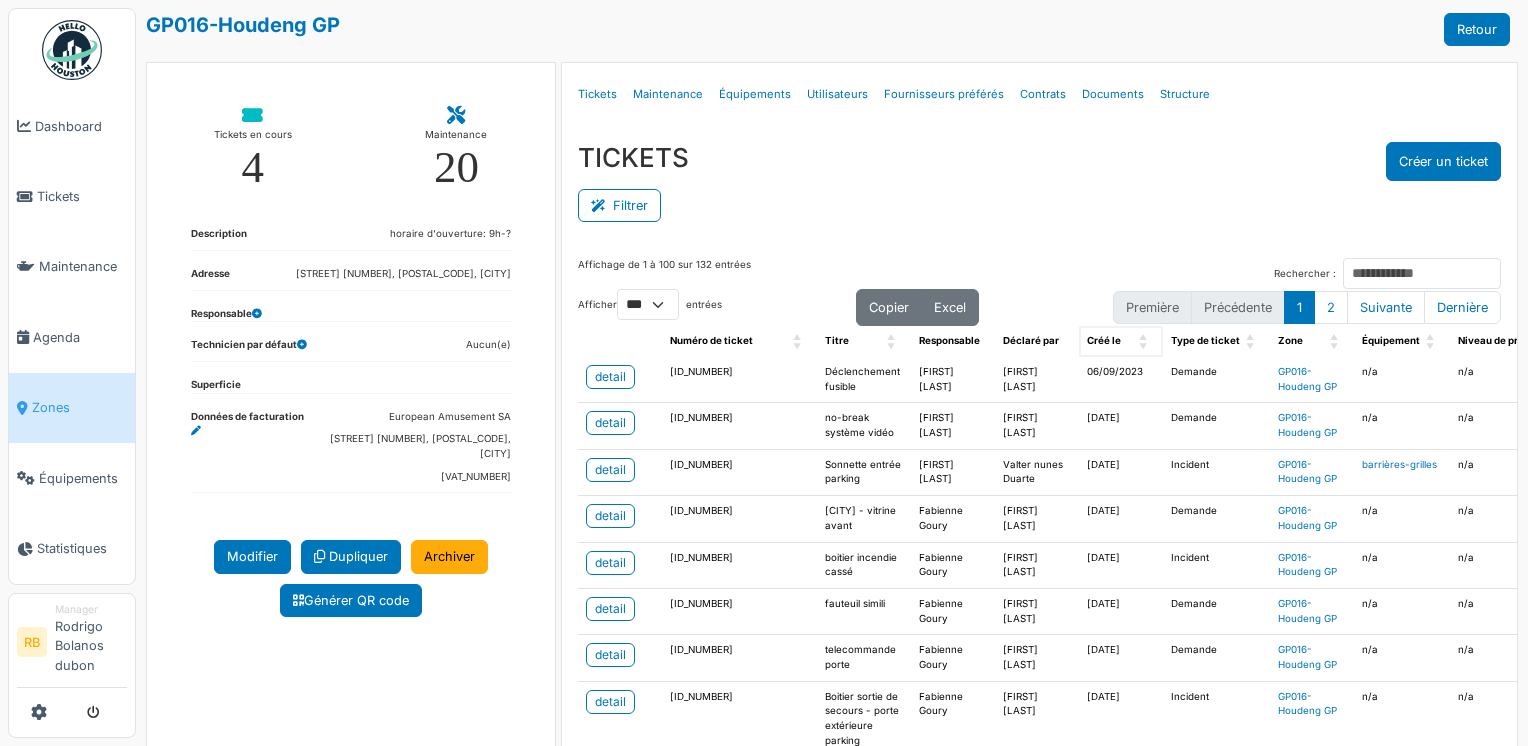 click on "Créé le" at bounding box center [1110, 341] 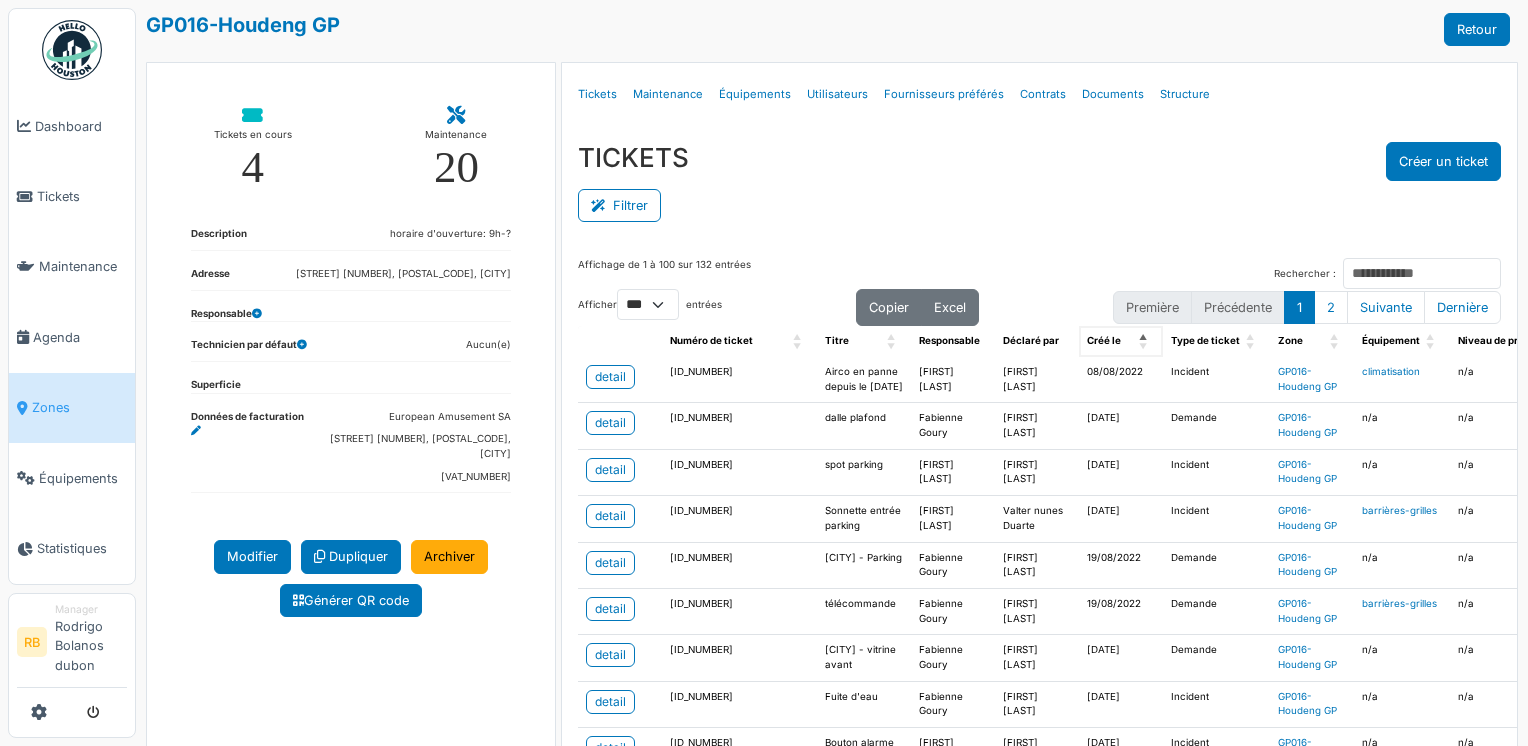 click on "Créé le" at bounding box center [1110, 341] 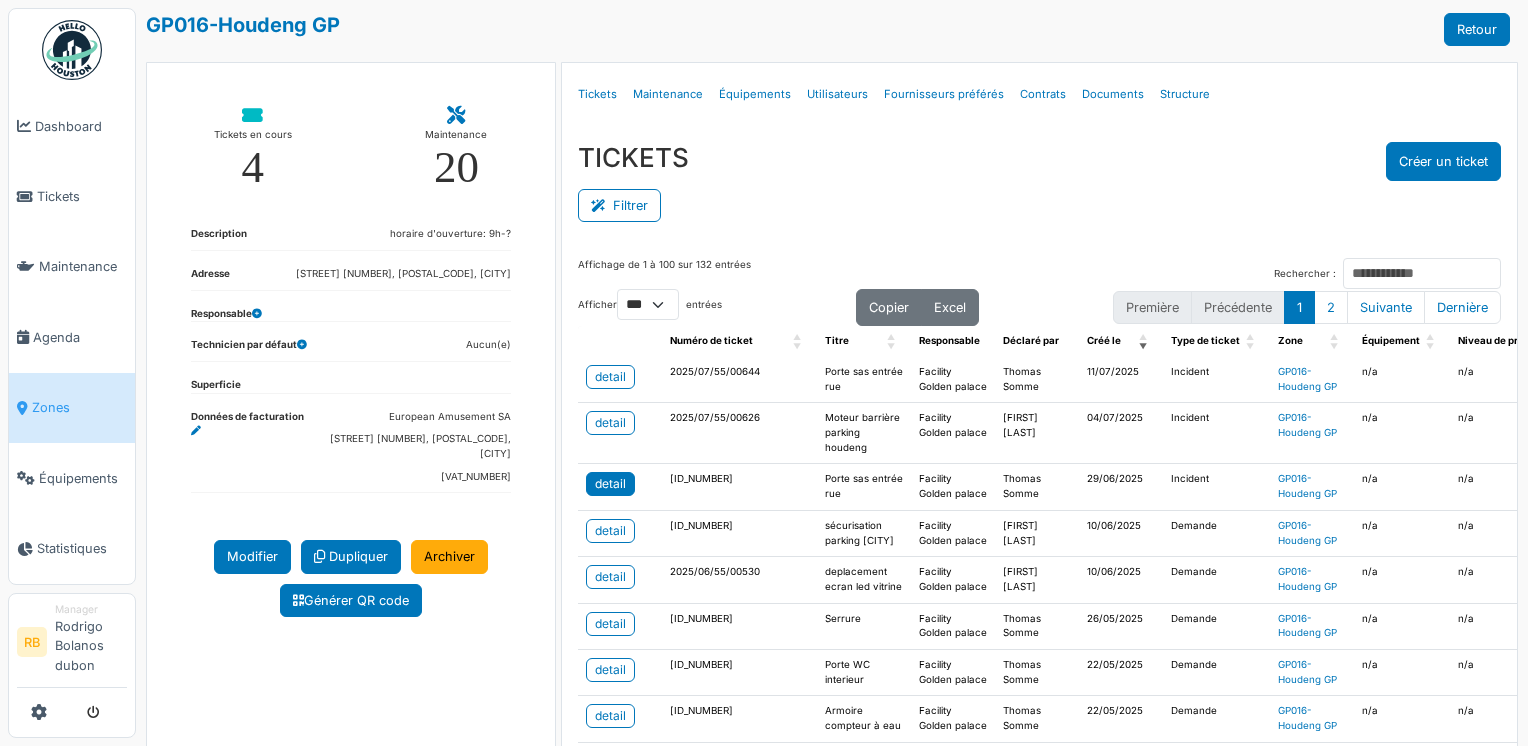 click on "detail" at bounding box center (610, 484) 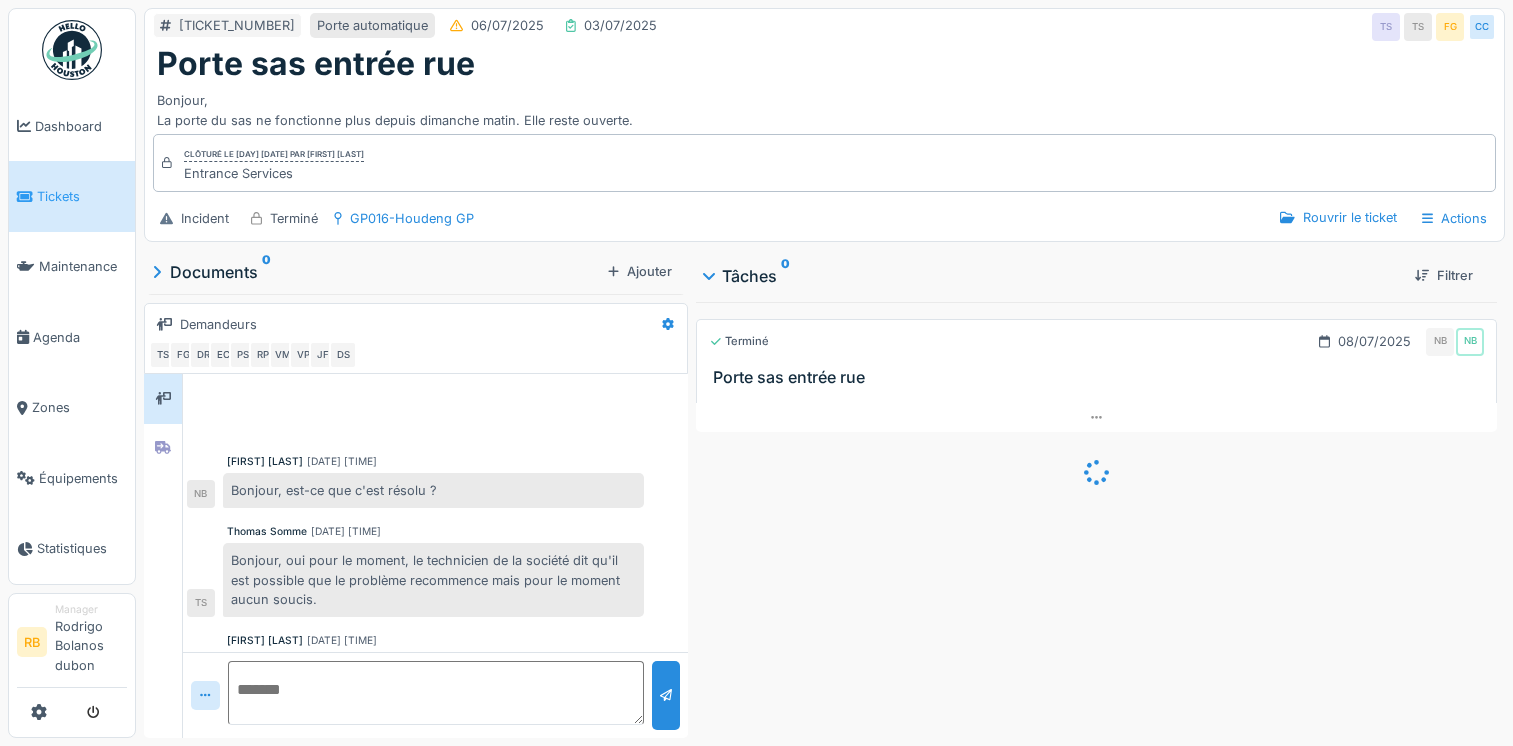 scroll, scrollTop: 0, scrollLeft: 0, axis: both 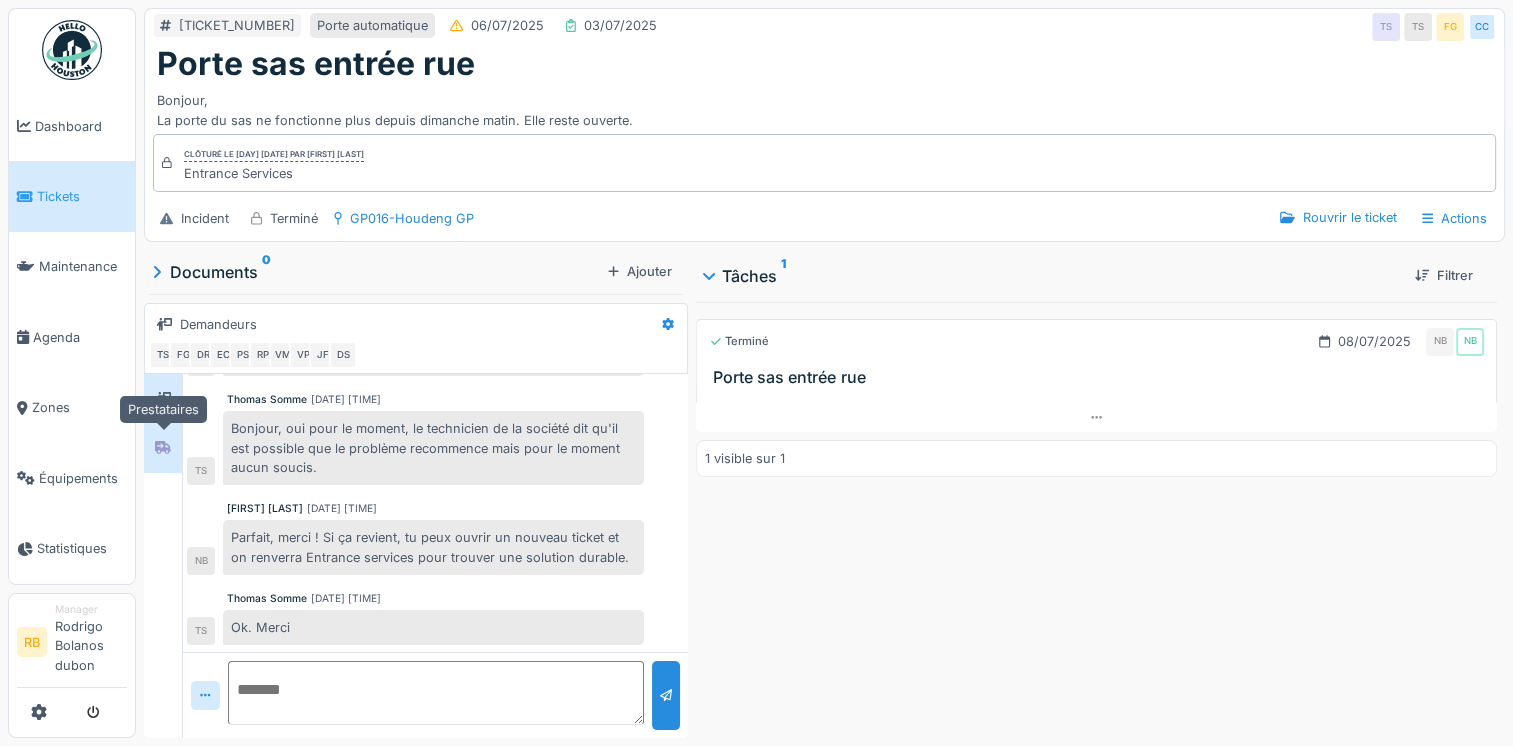 click 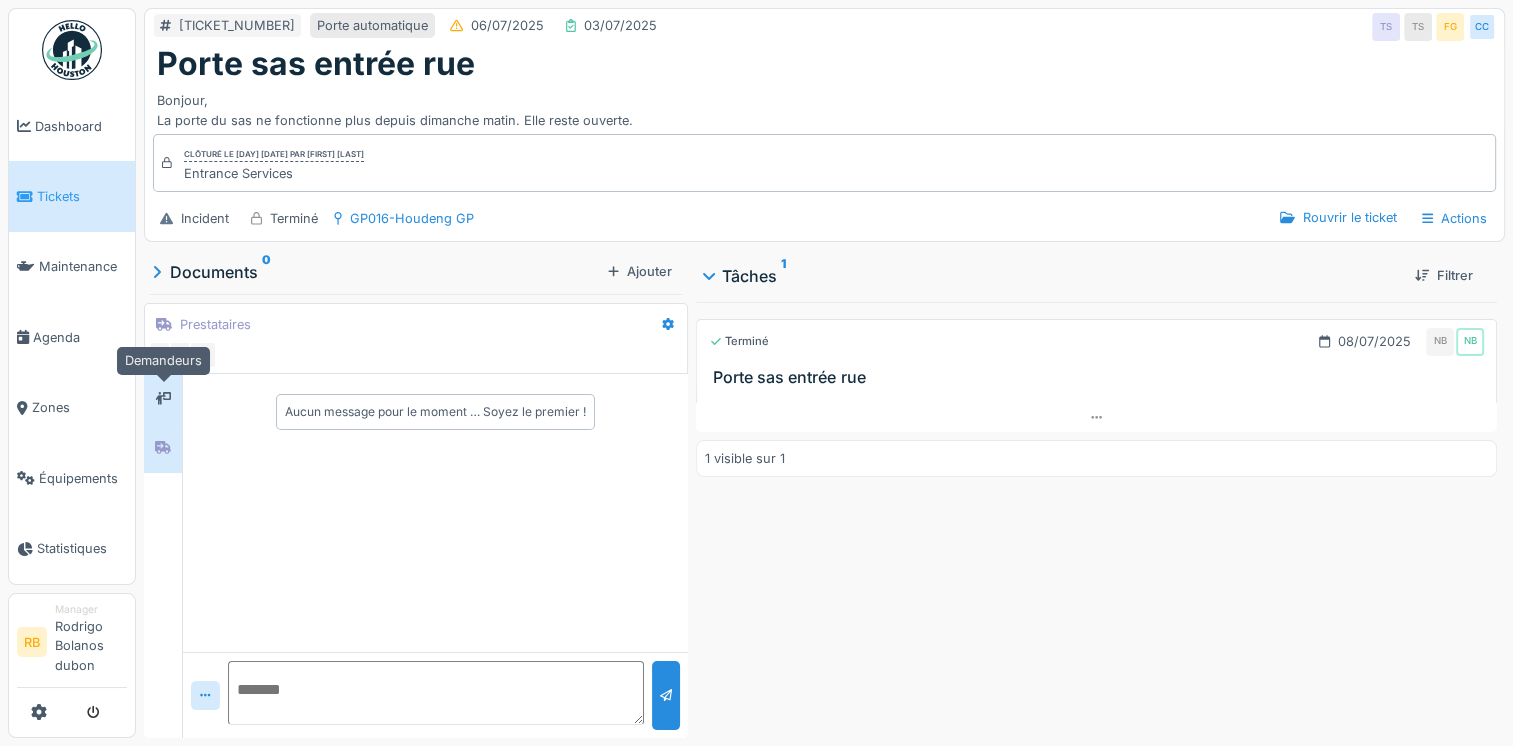 click 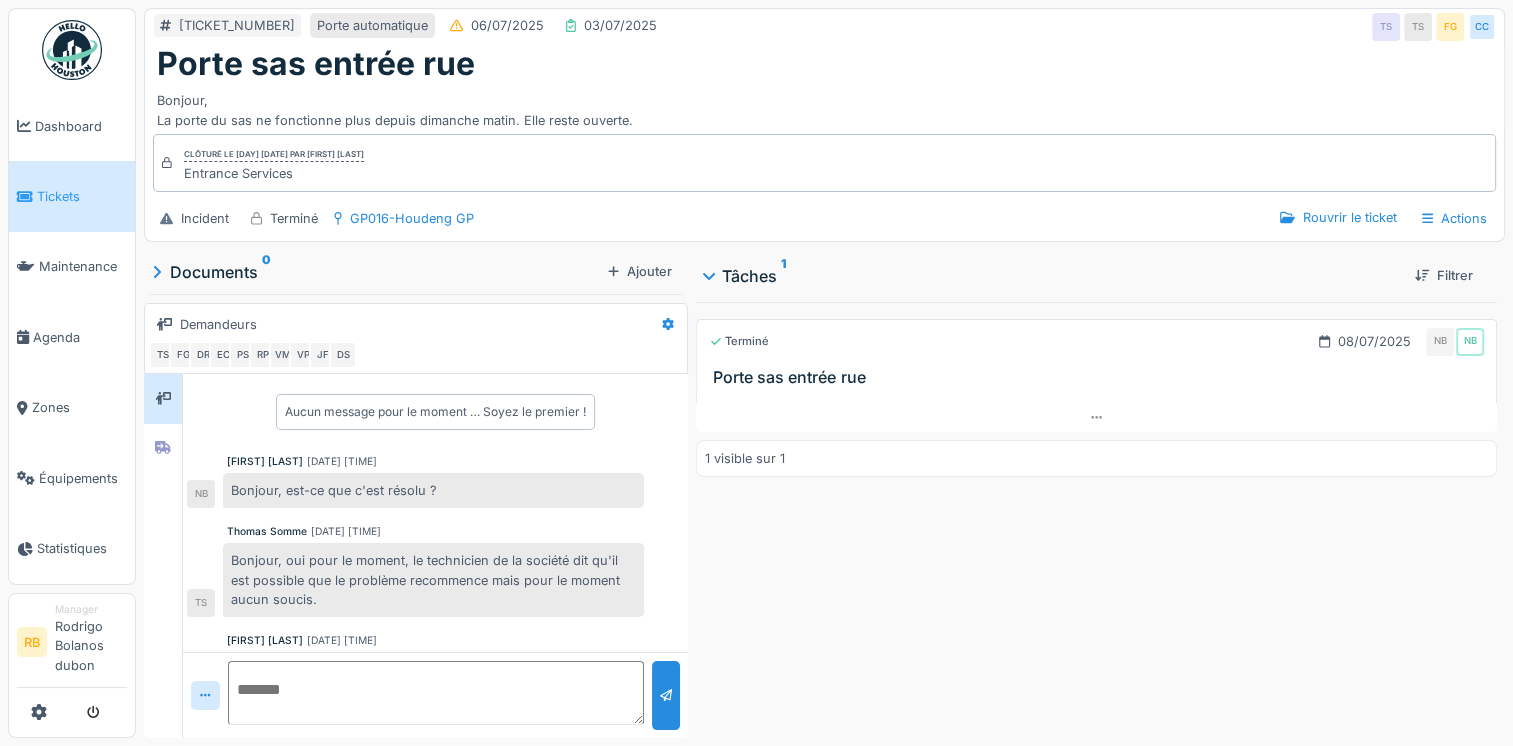 scroll, scrollTop: 132, scrollLeft: 0, axis: vertical 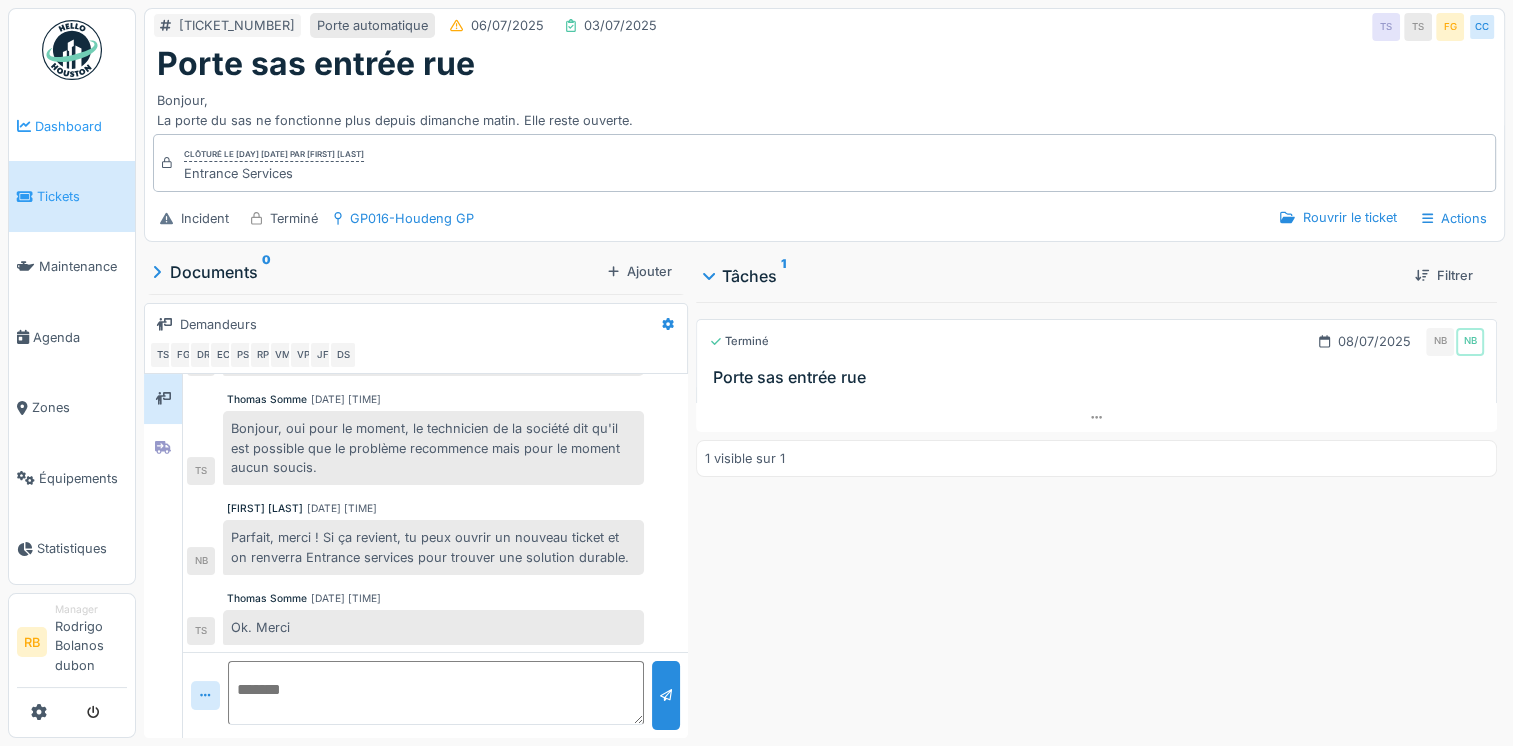 click on "Dashboard" at bounding box center [72, 126] 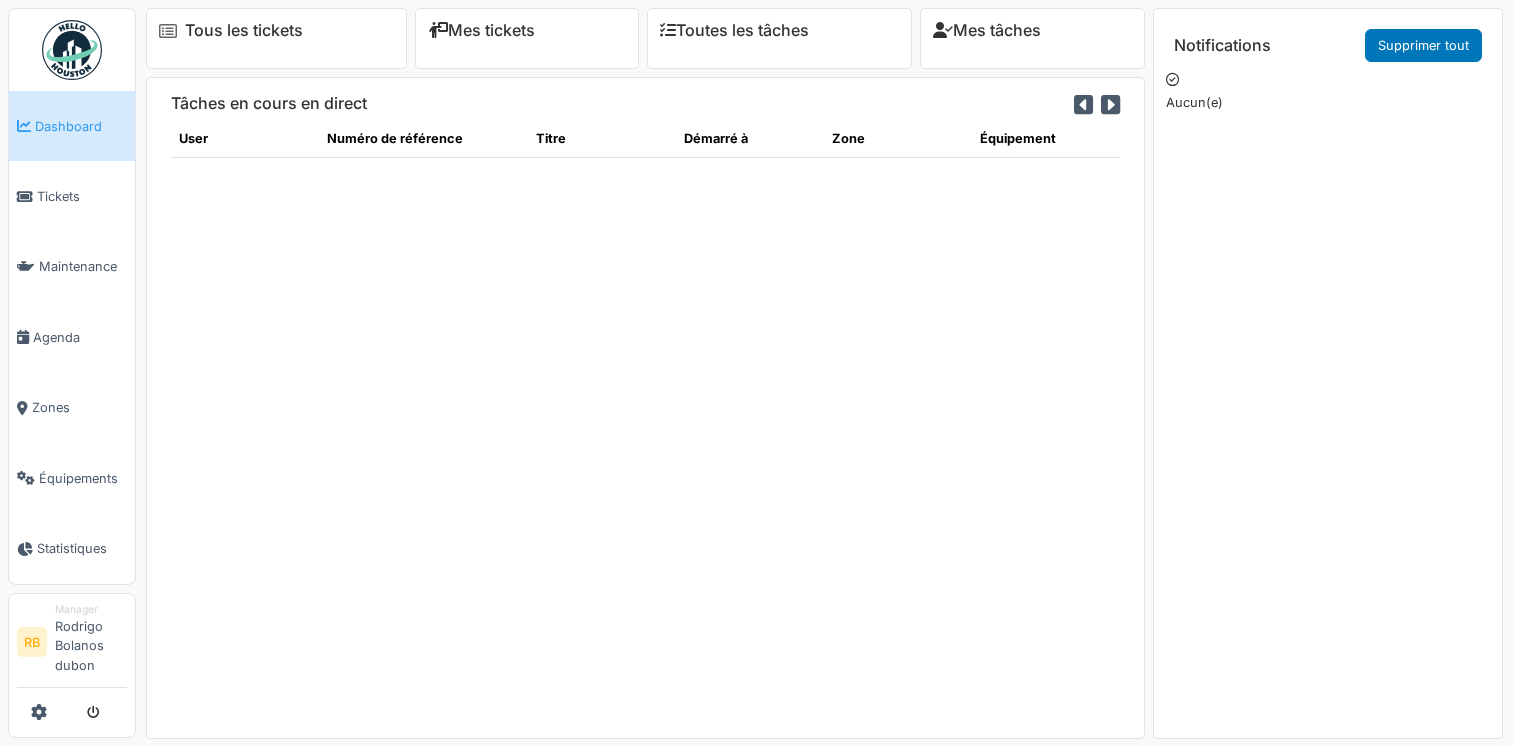 scroll, scrollTop: 0, scrollLeft: 0, axis: both 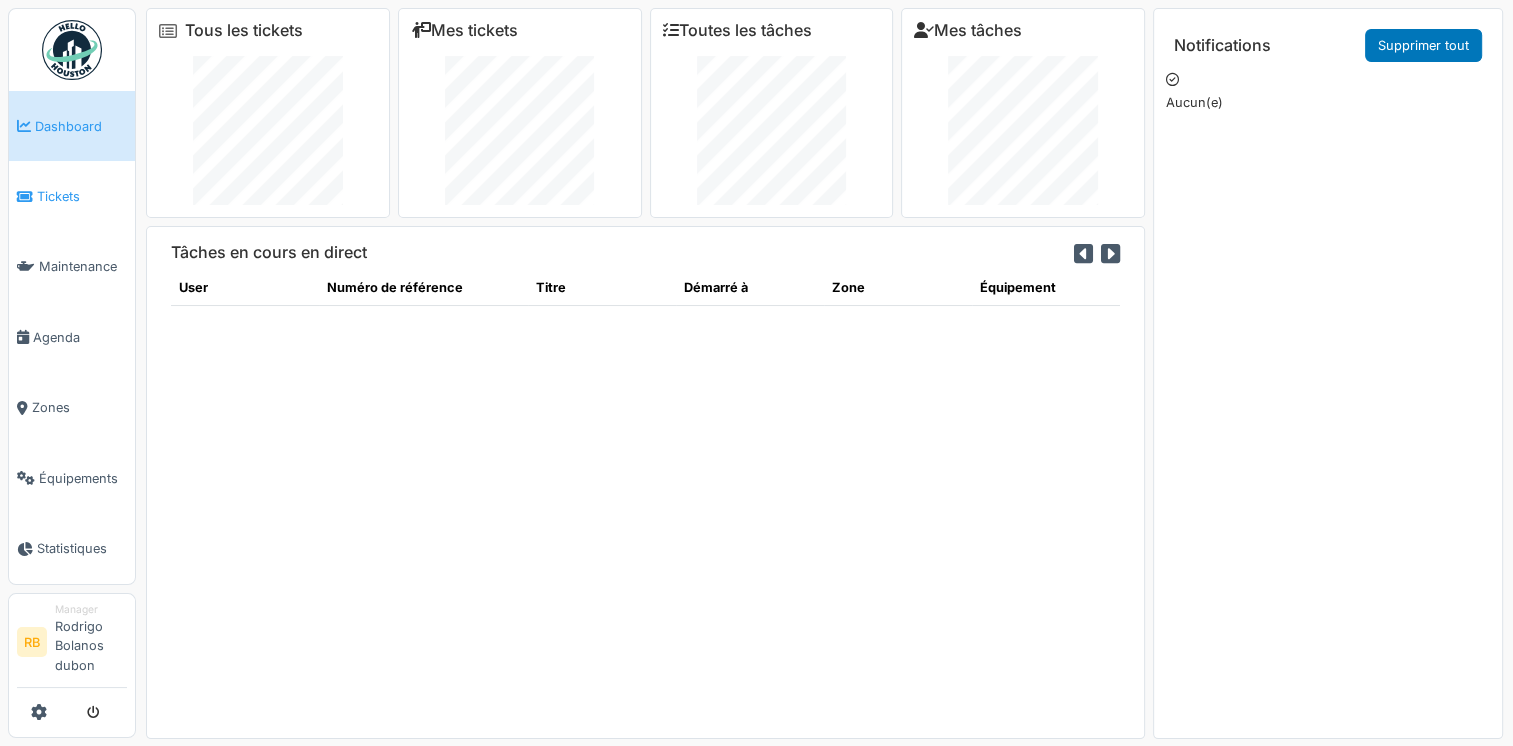 click on "Tickets" at bounding box center [82, 196] 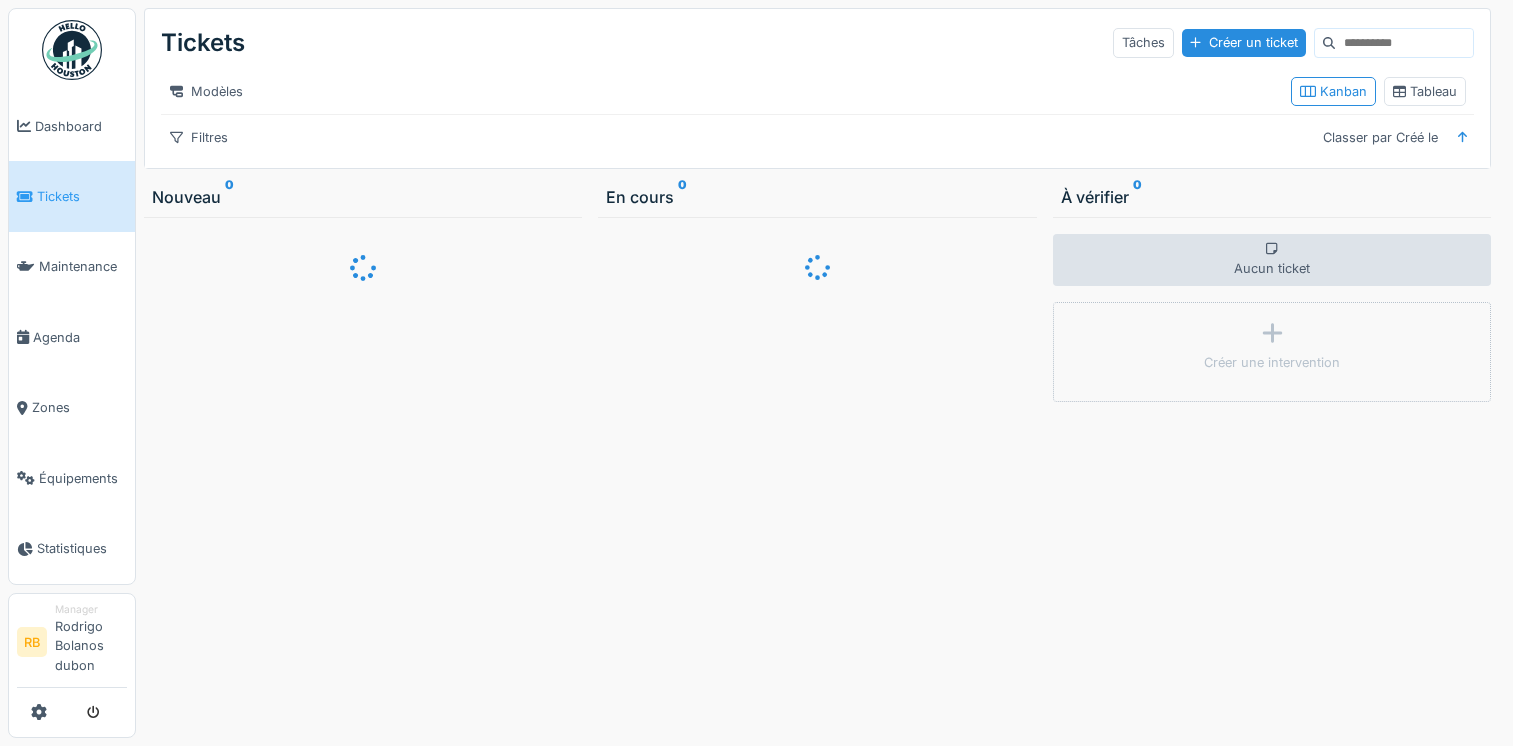 scroll, scrollTop: 0, scrollLeft: 0, axis: both 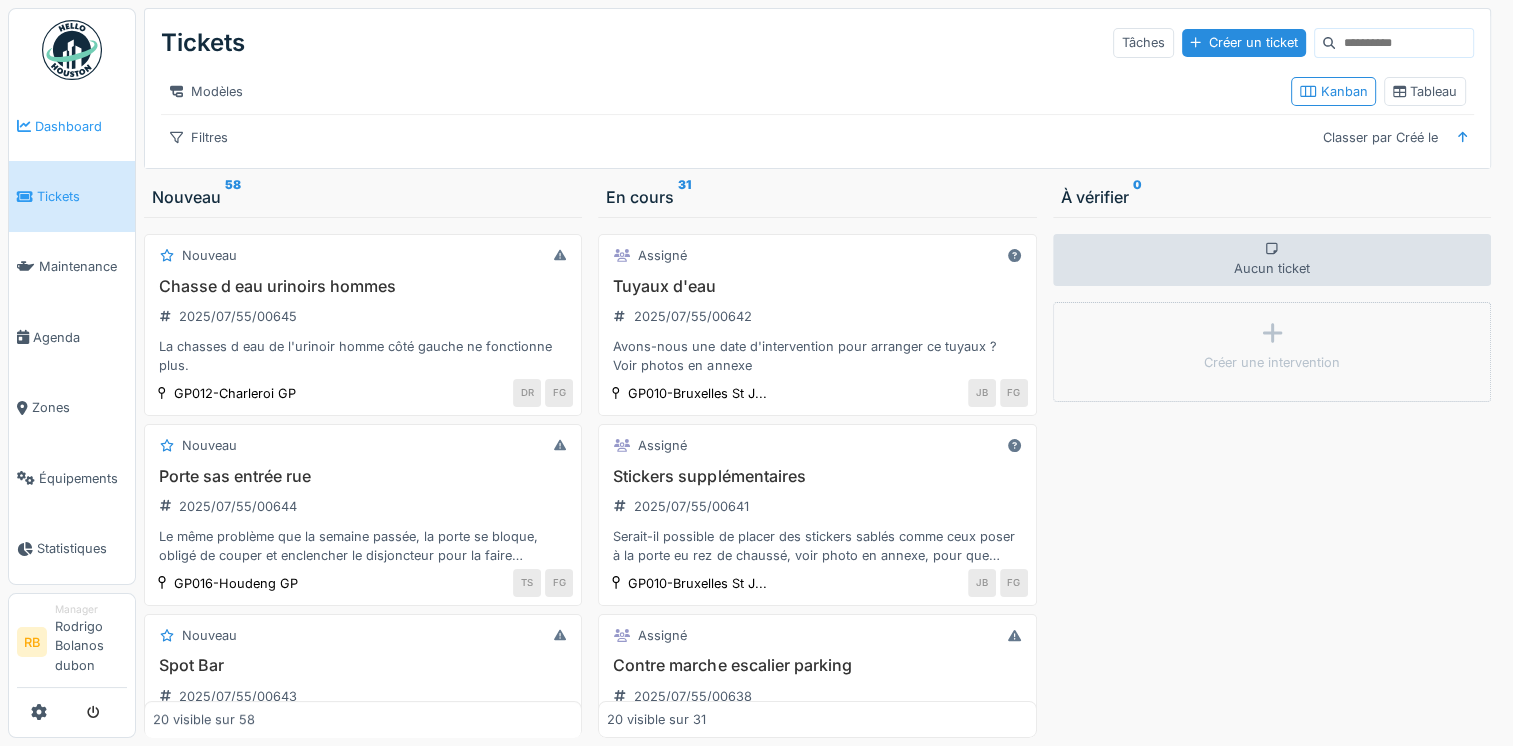 click on "Dashboard" at bounding box center [81, 126] 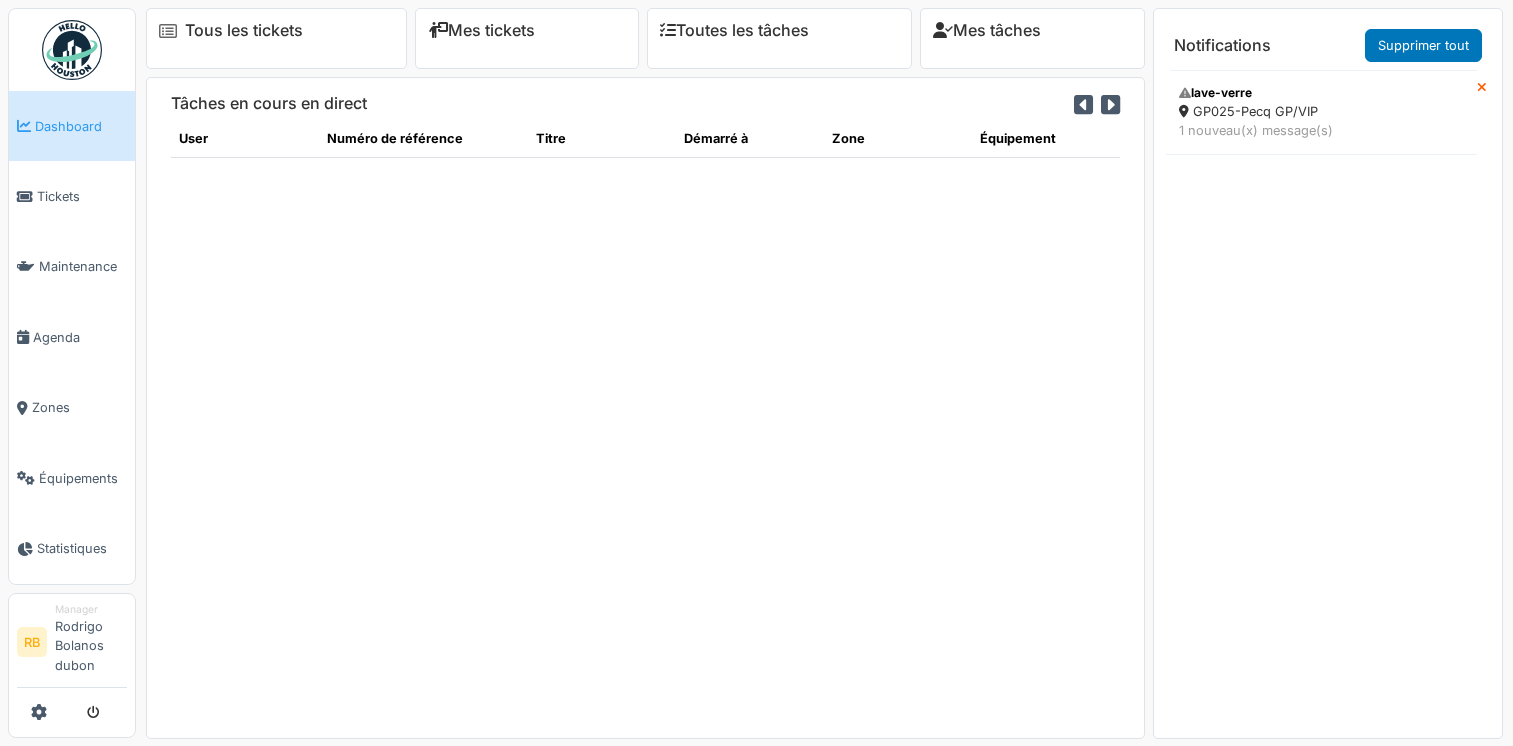 scroll, scrollTop: 0, scrollLeft: 0, axis: both 